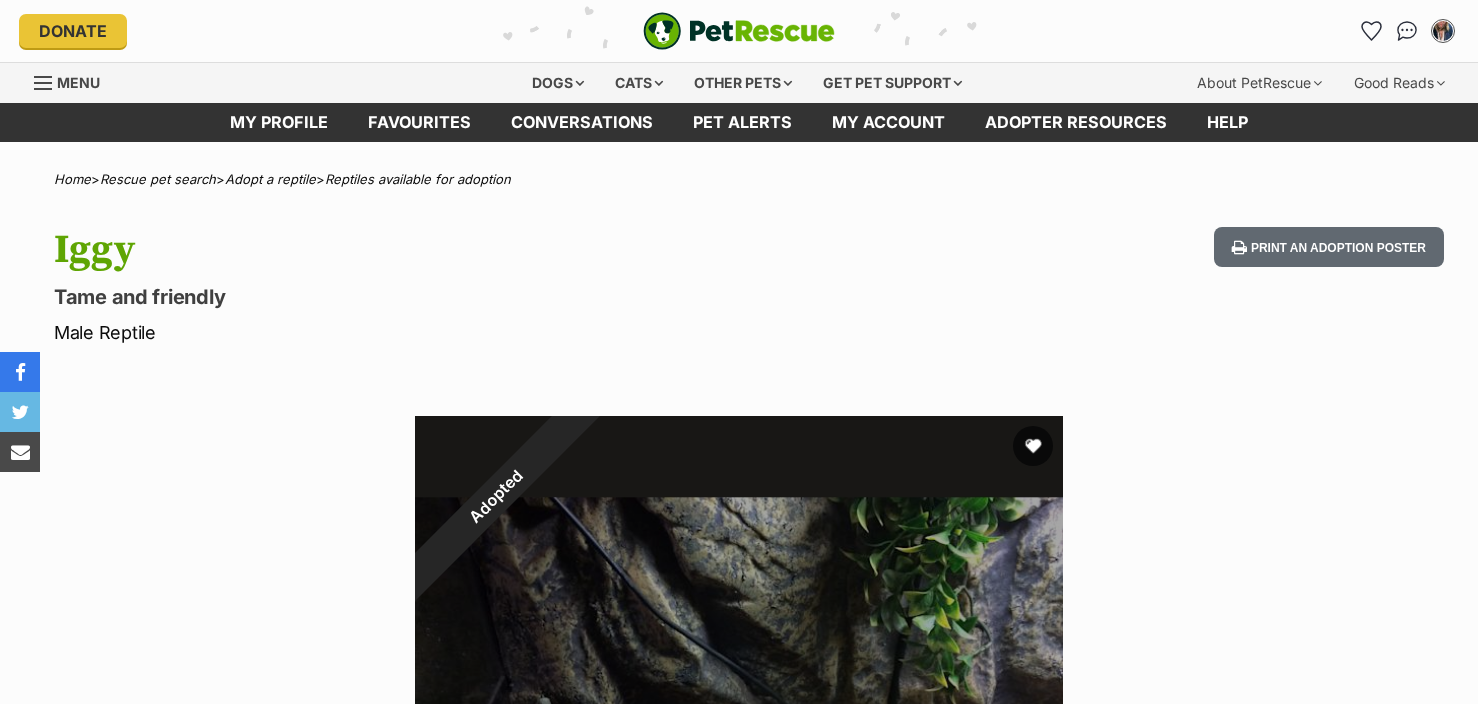 scroll, scrollTop: 0, scrollLeft: 0, axis: both 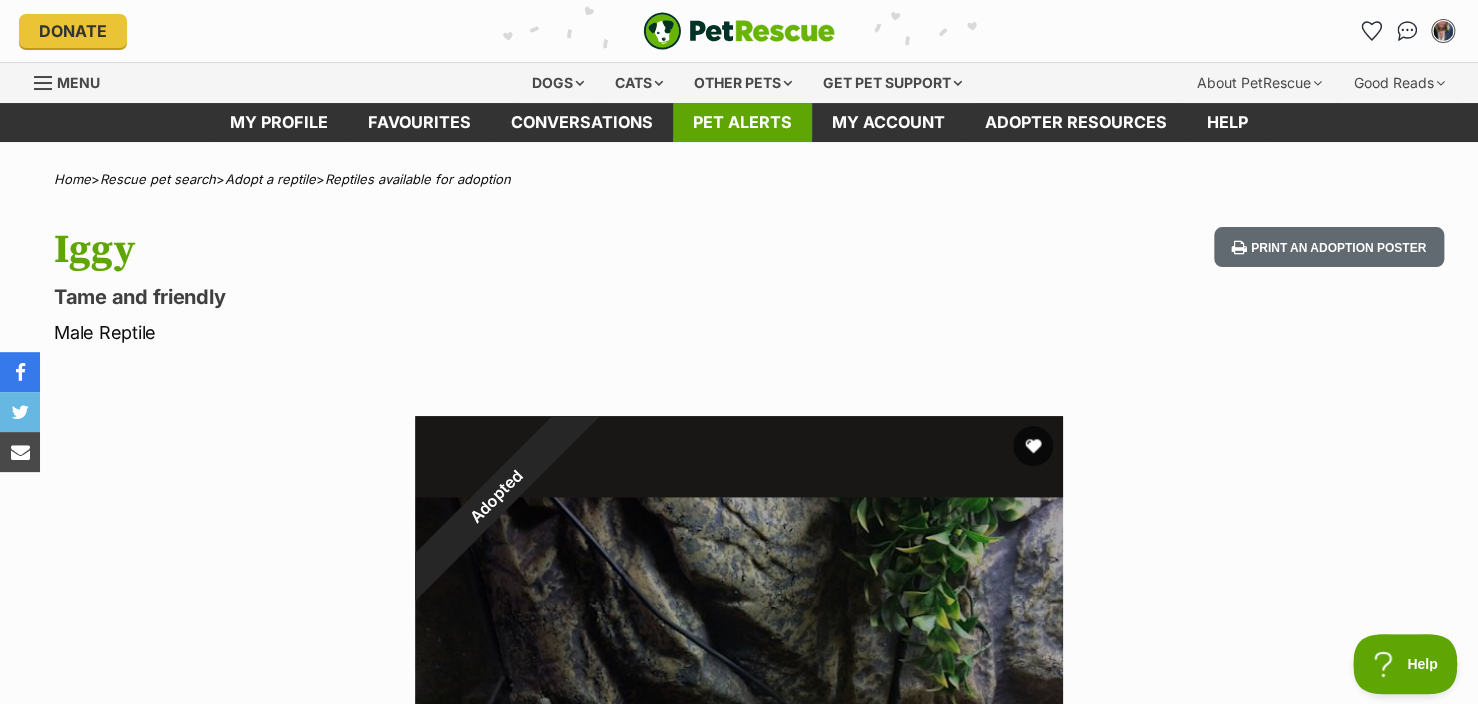 click on "Pet alerts" at bounding box center (742, 122) 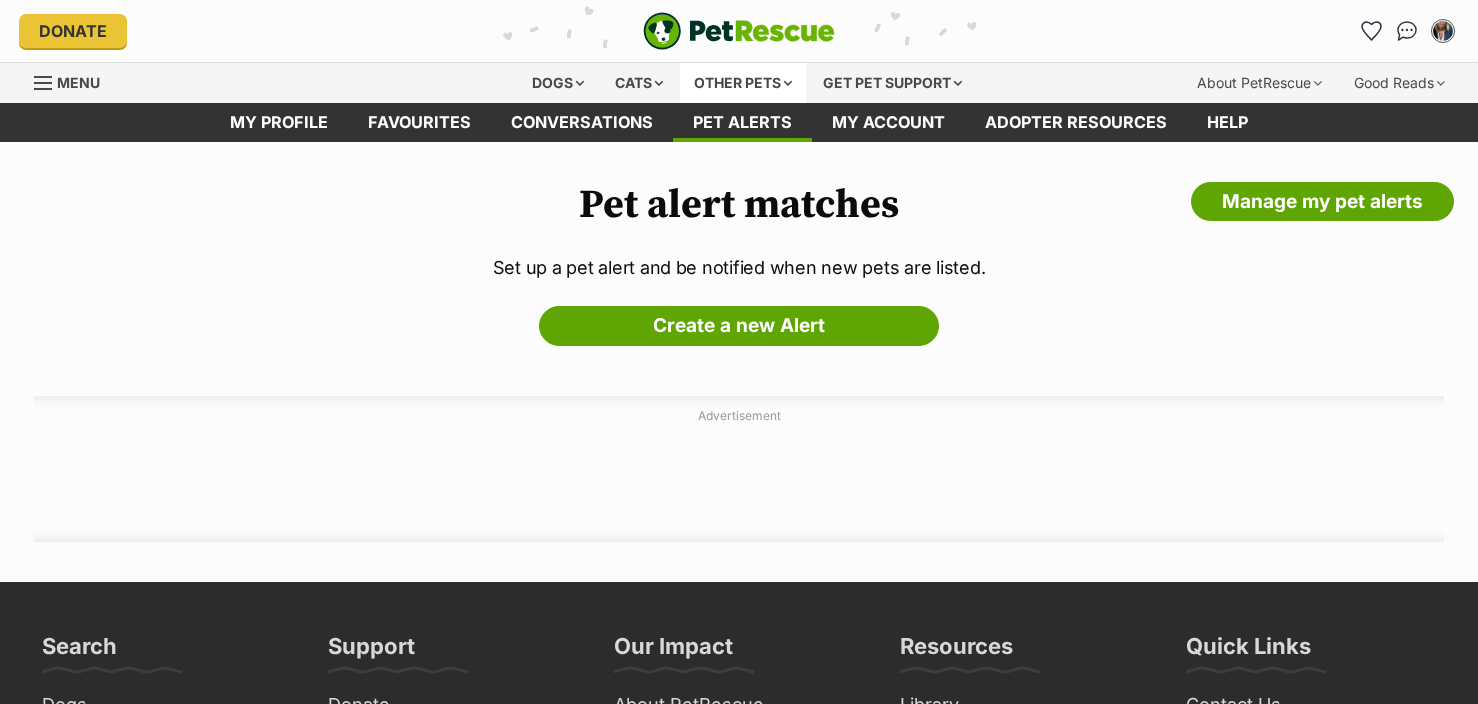 scroll, scrollTop: 0, scrollLeft: 0, axis: both 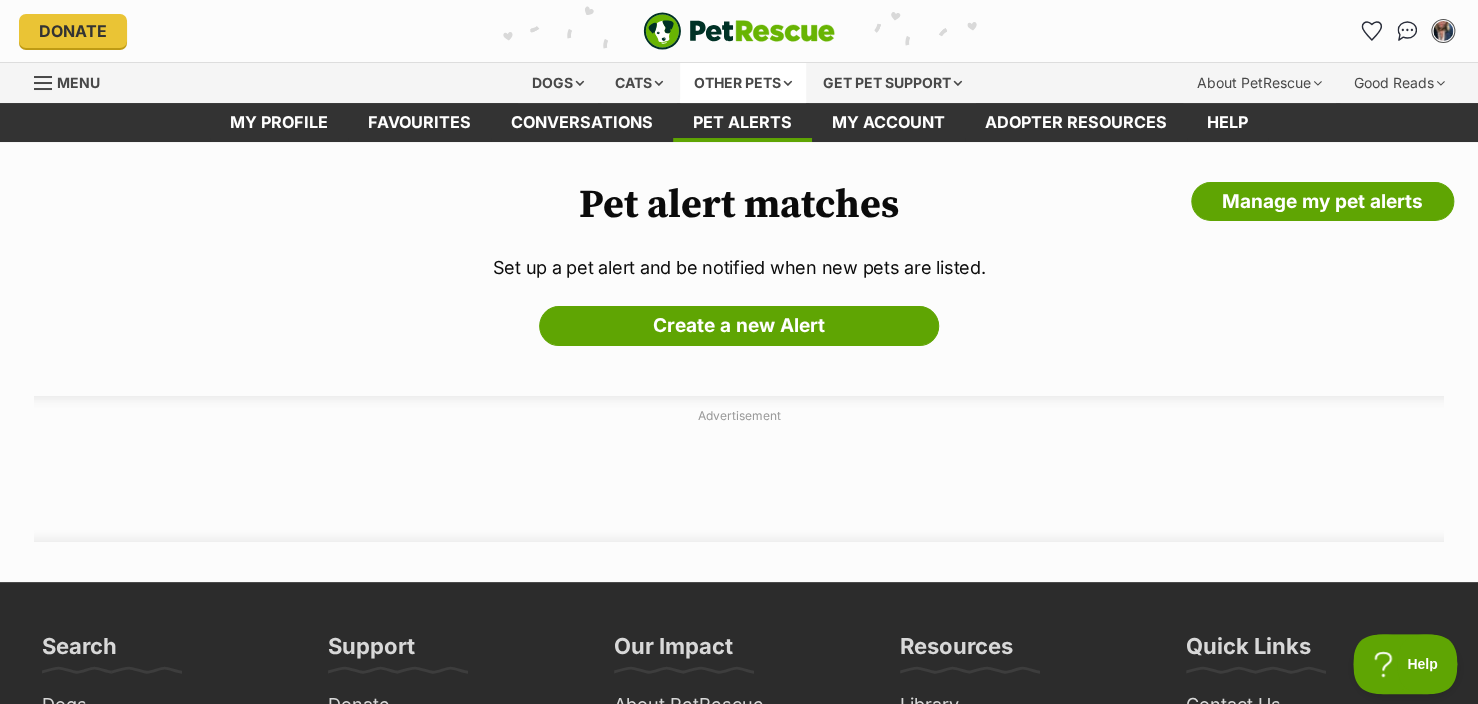 click on "Other pets" at bounding box center [743, 83] 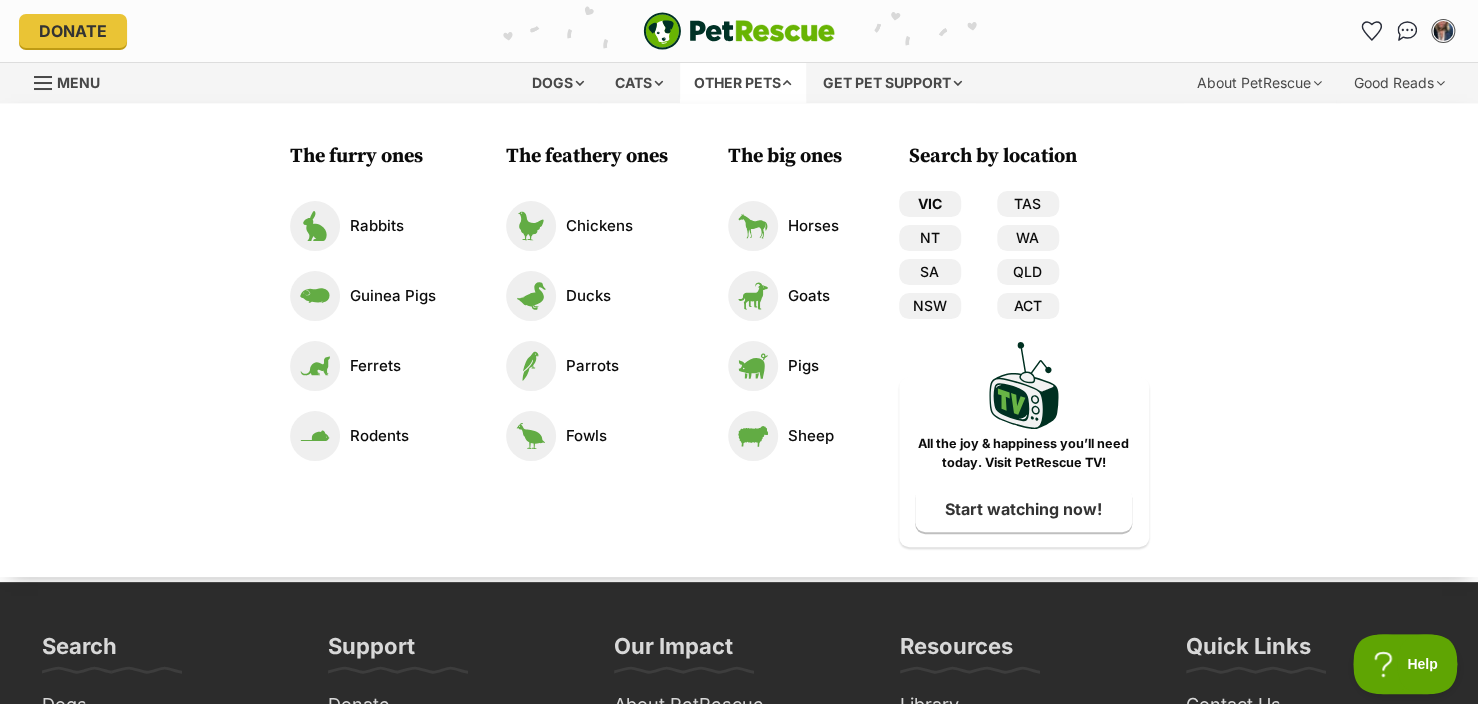 click on "VIC" at bounding box center [930, 204] 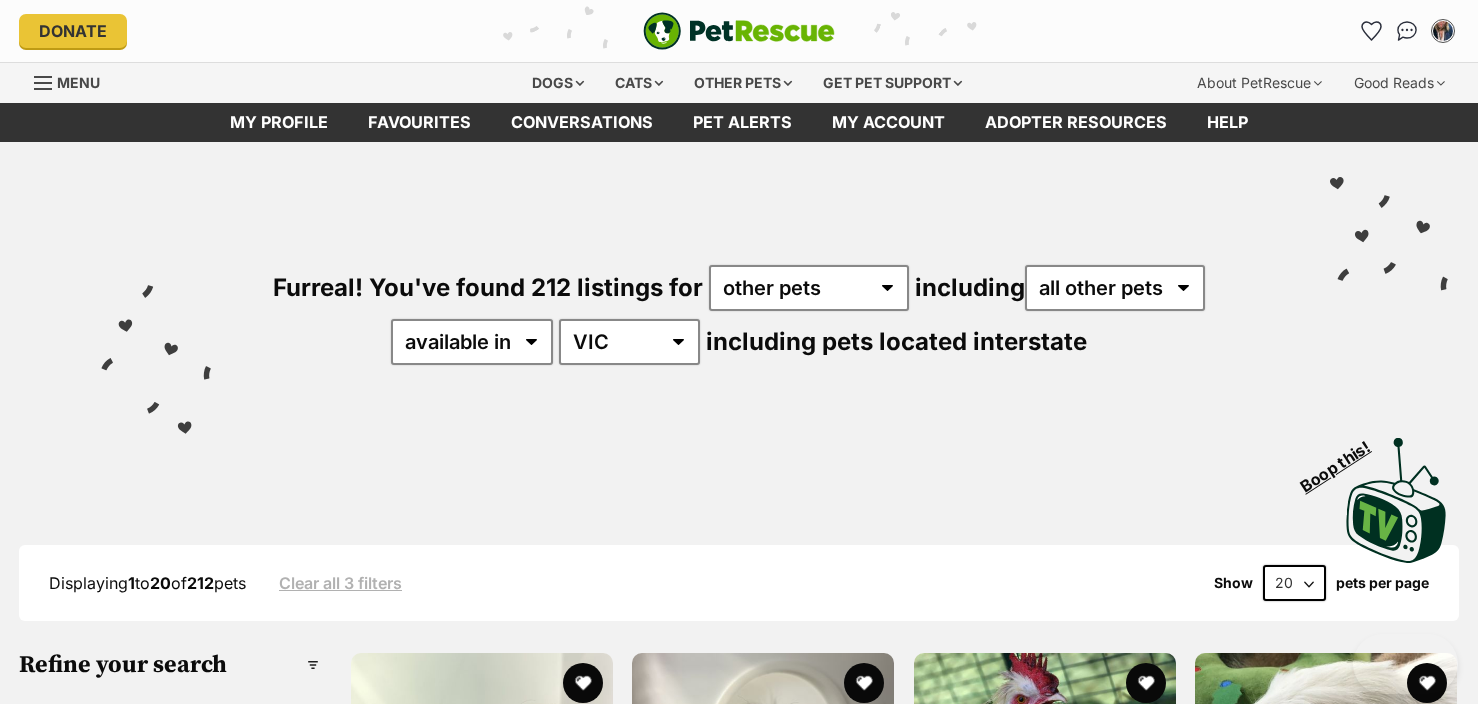 scroll, scrollTop: 0, scrollLeft: 0, axis: both 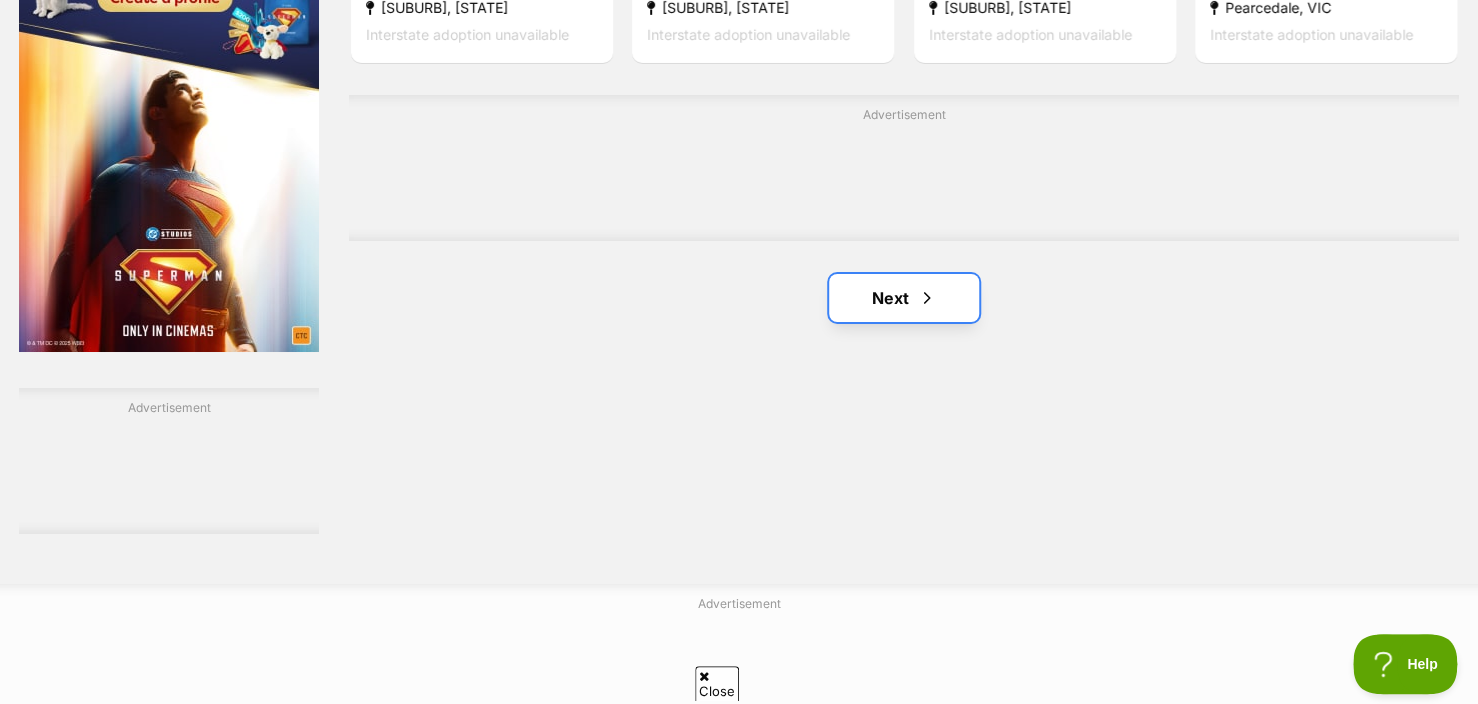 click on "Next" at bounding box center (904, 298) 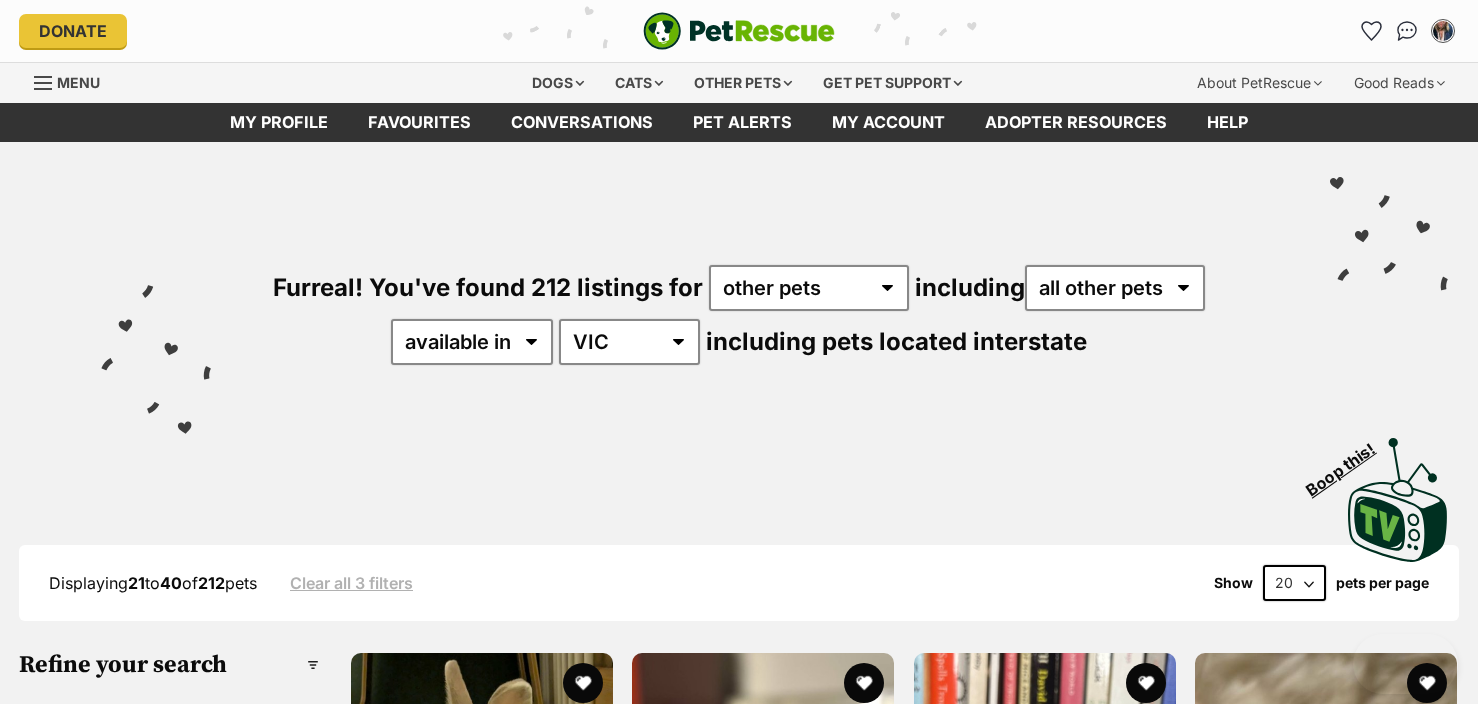 scroll, scrollTop: 0, scrollLeft: 0, axis: both 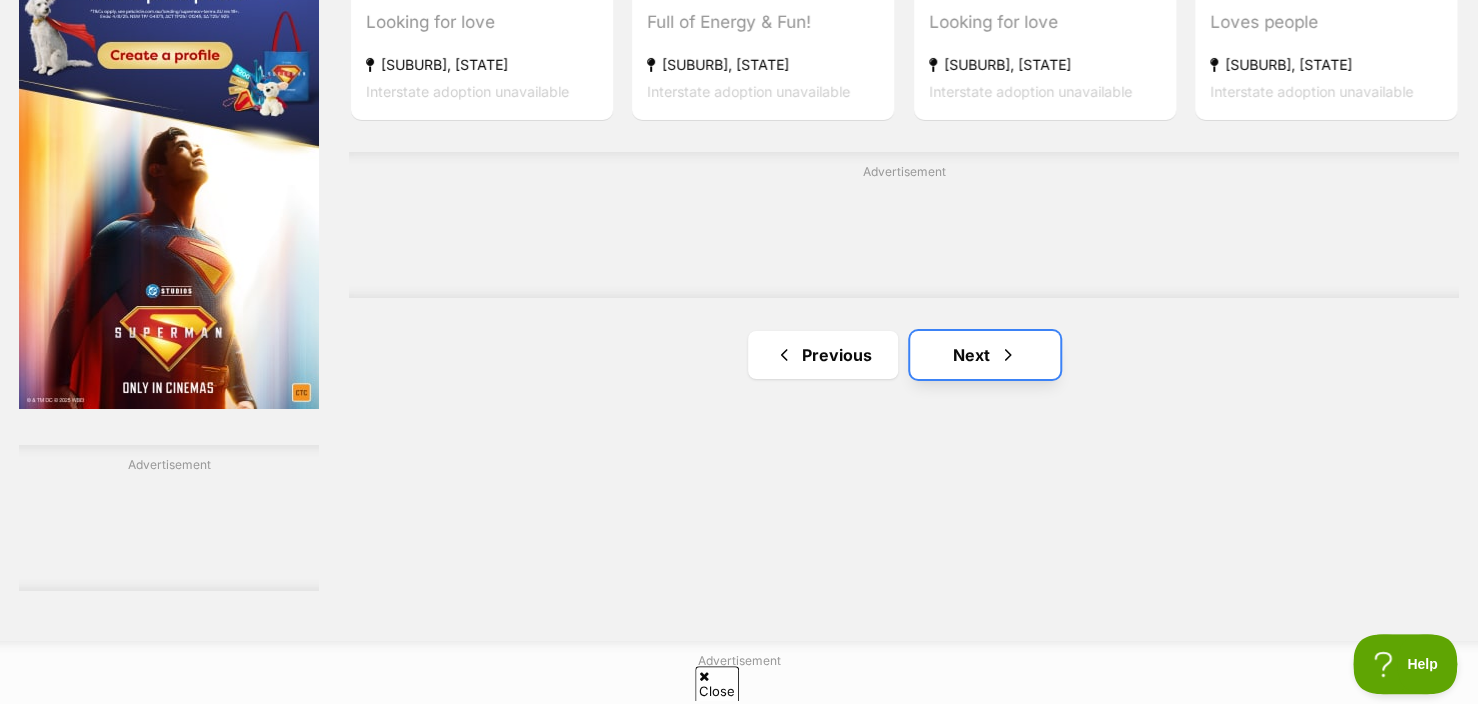 click on "Next" at bounding box center (985, 355) 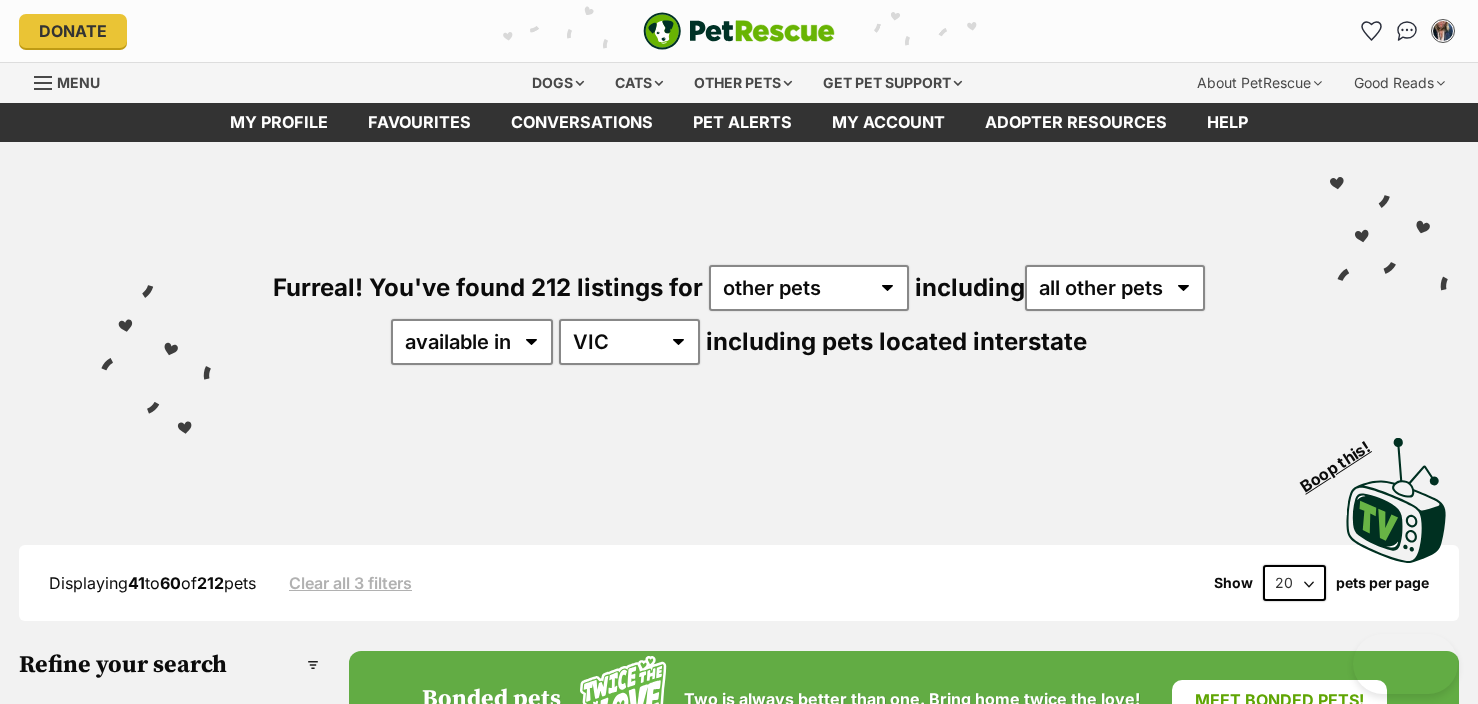 scroll, scrollTop: 0, scrollLeft: 0, axis: both 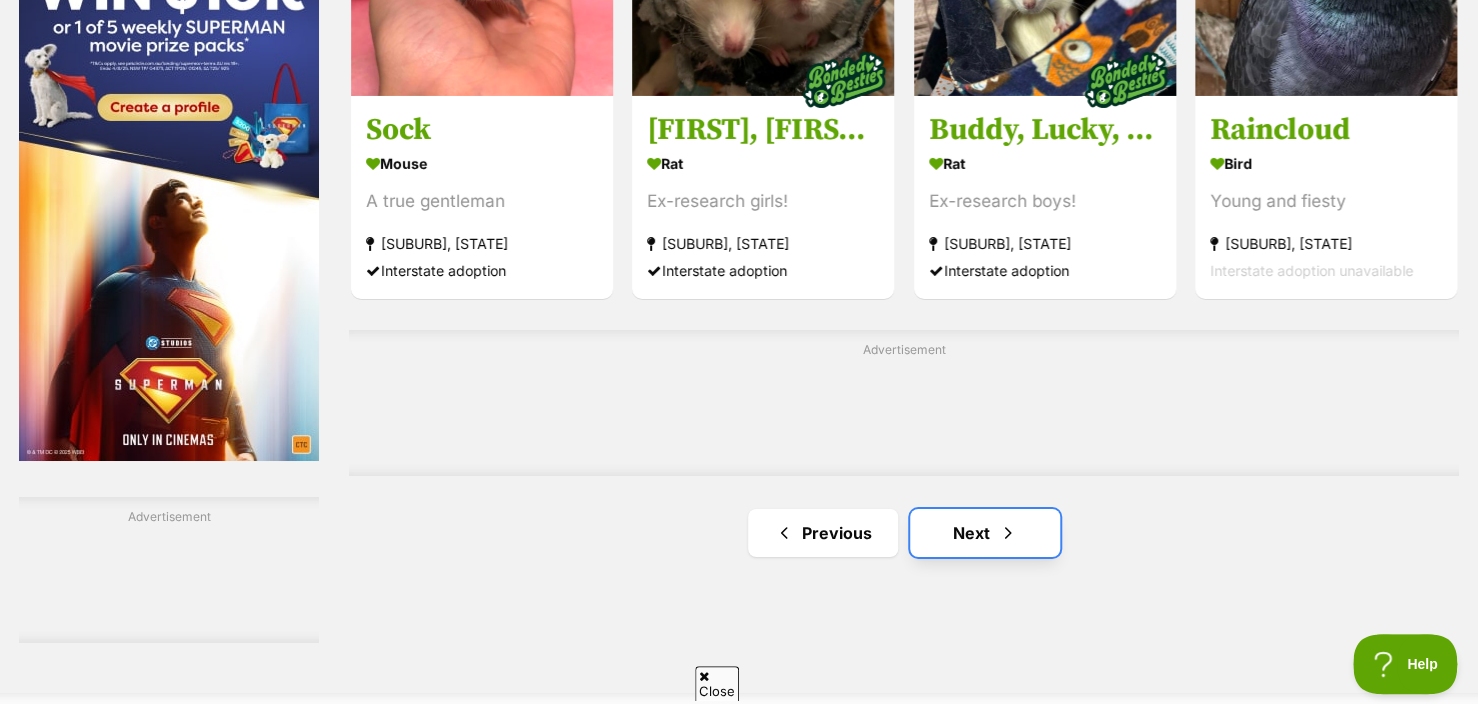 click on "Next" at bounding box center (985, 533) 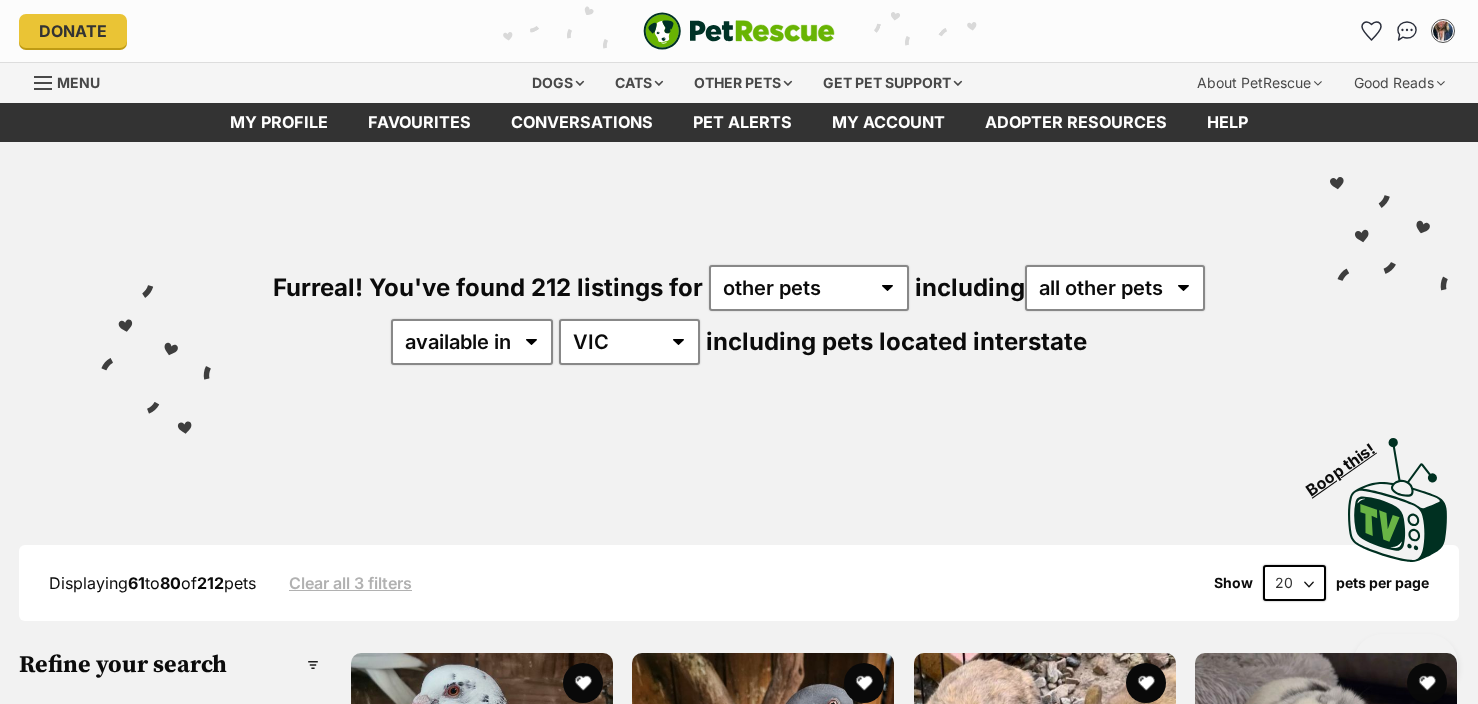 scroll, scrollTop: 0, scrollLeft: 0, axis: both 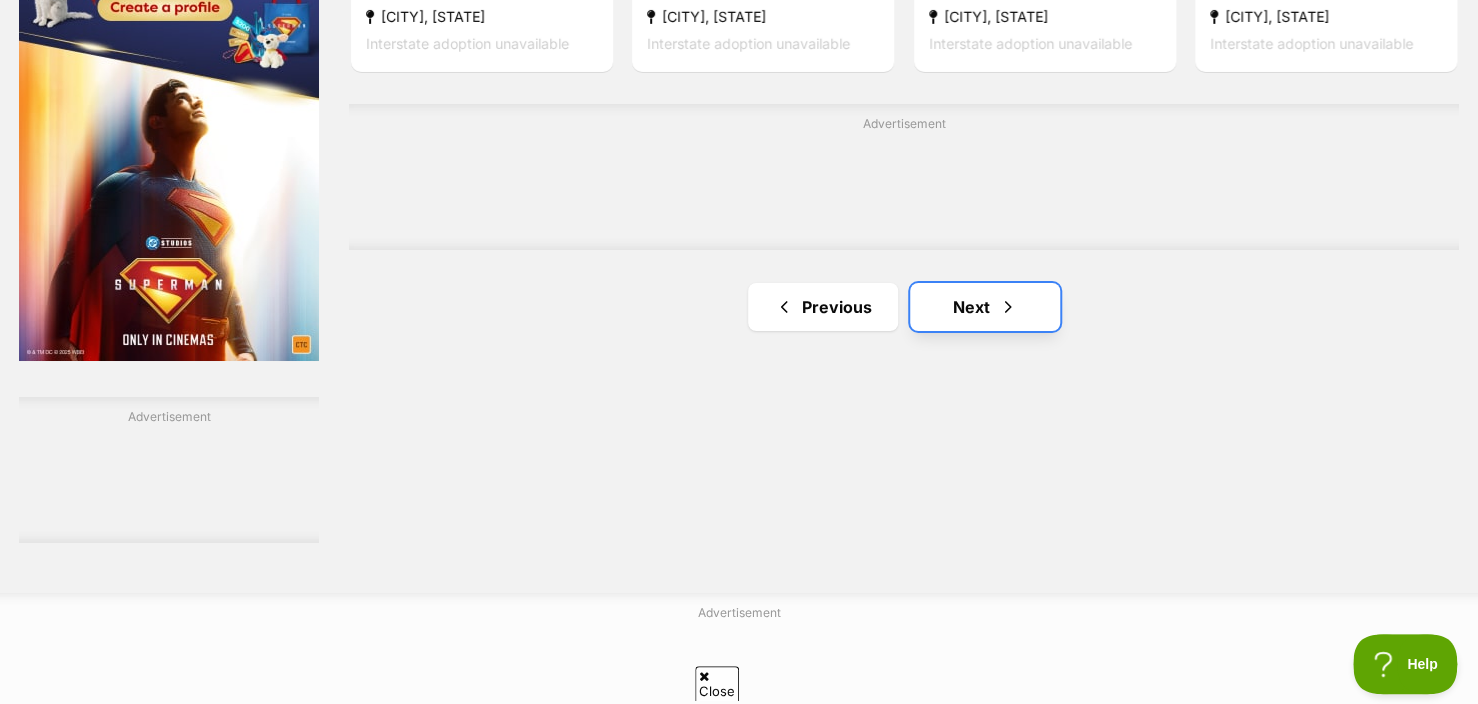click on "Next" at bounding box center (985, 307) 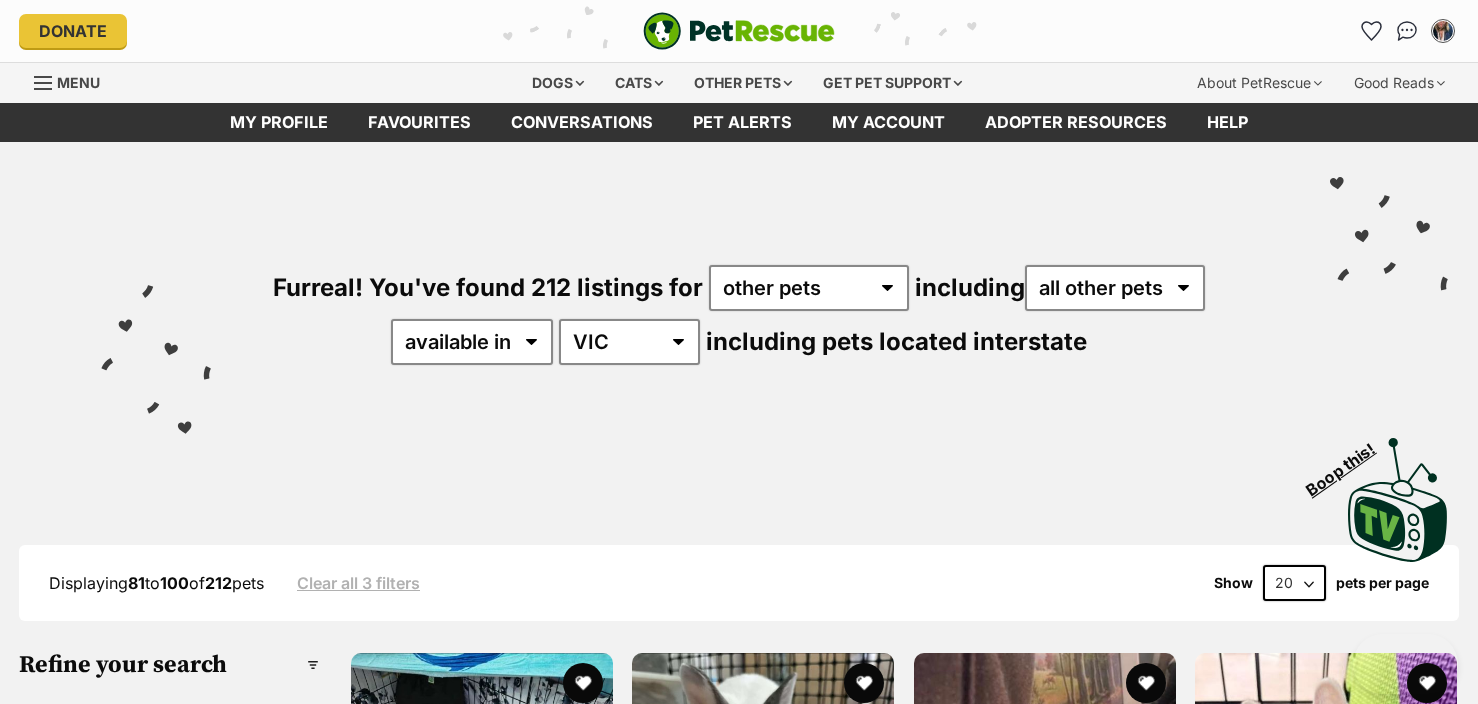 scroll, scrollTop: 0, scrollLeft: 0, axis: both 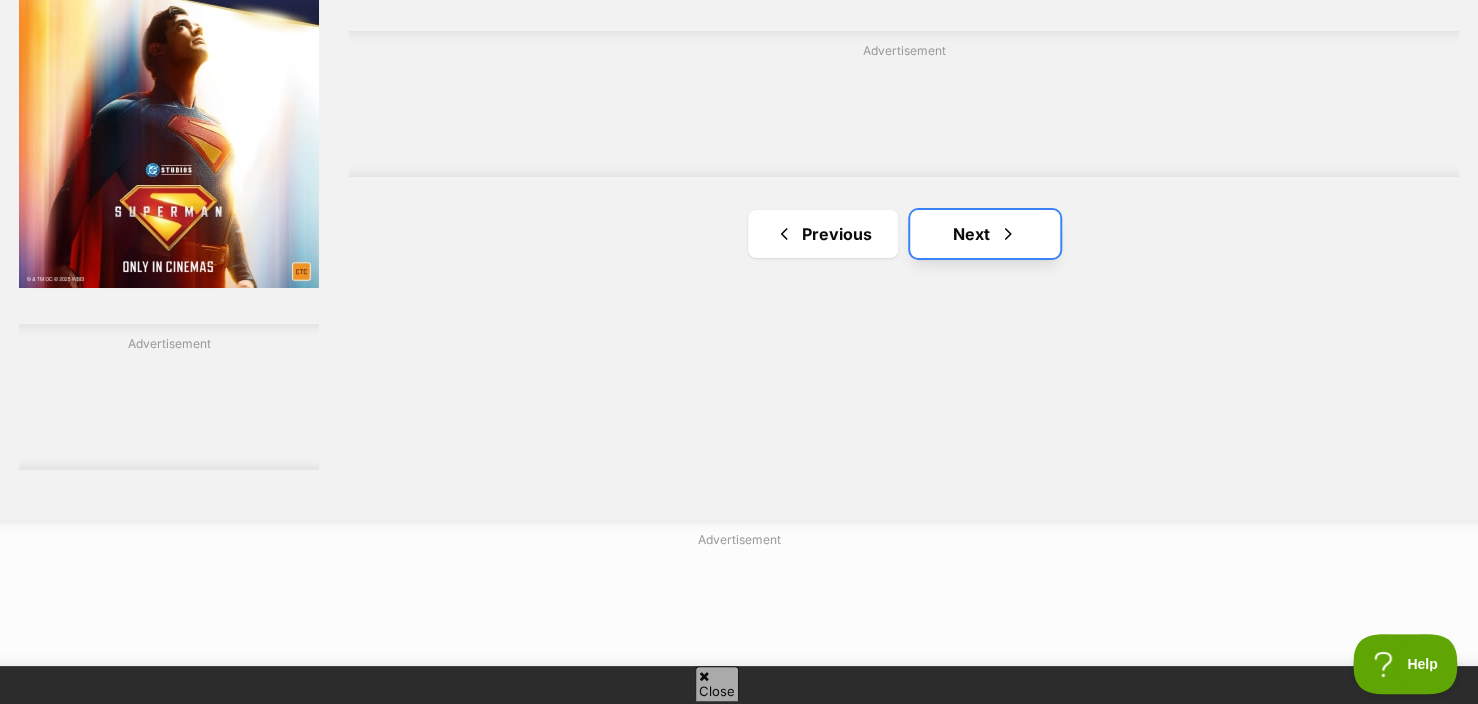 click on "Next" at bounding box center (985, 234) 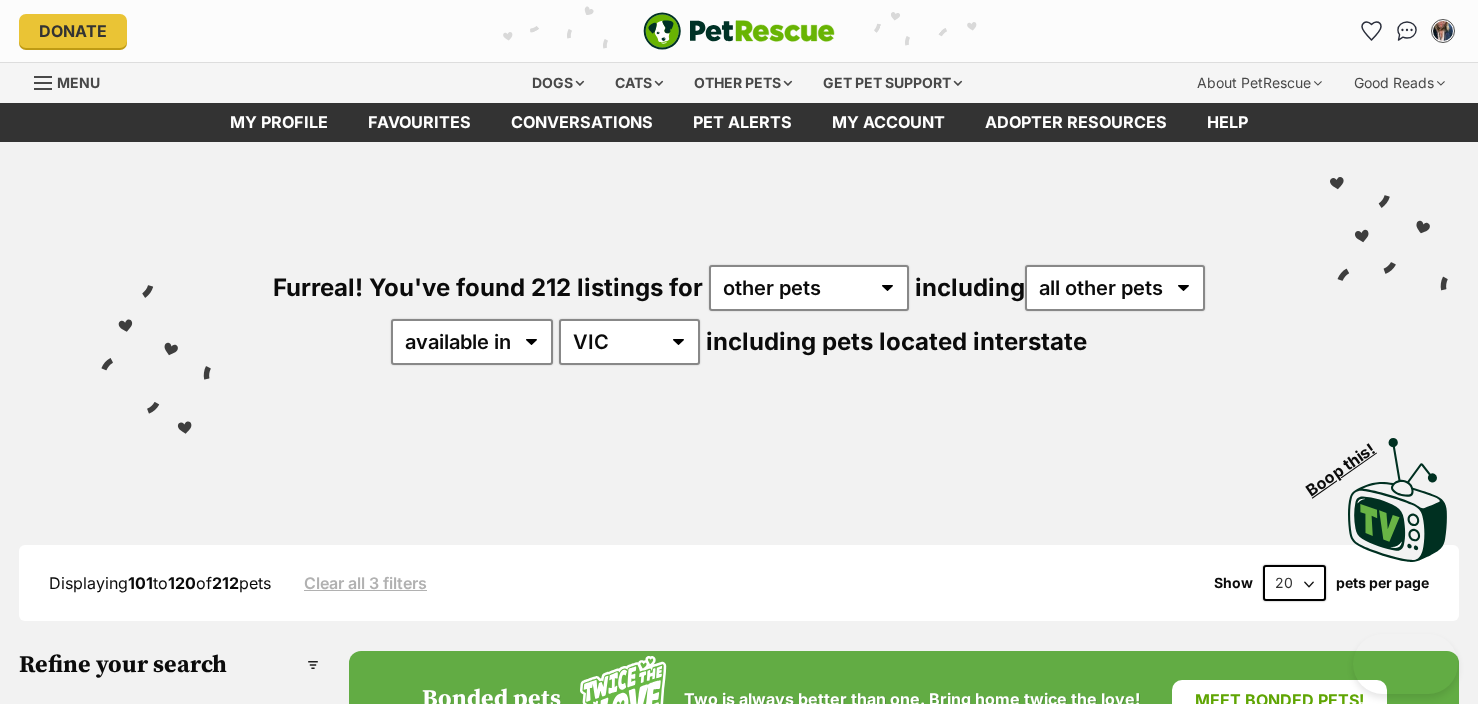 scroll, scrollTop: 0, scrollLeft: 0, axis: both 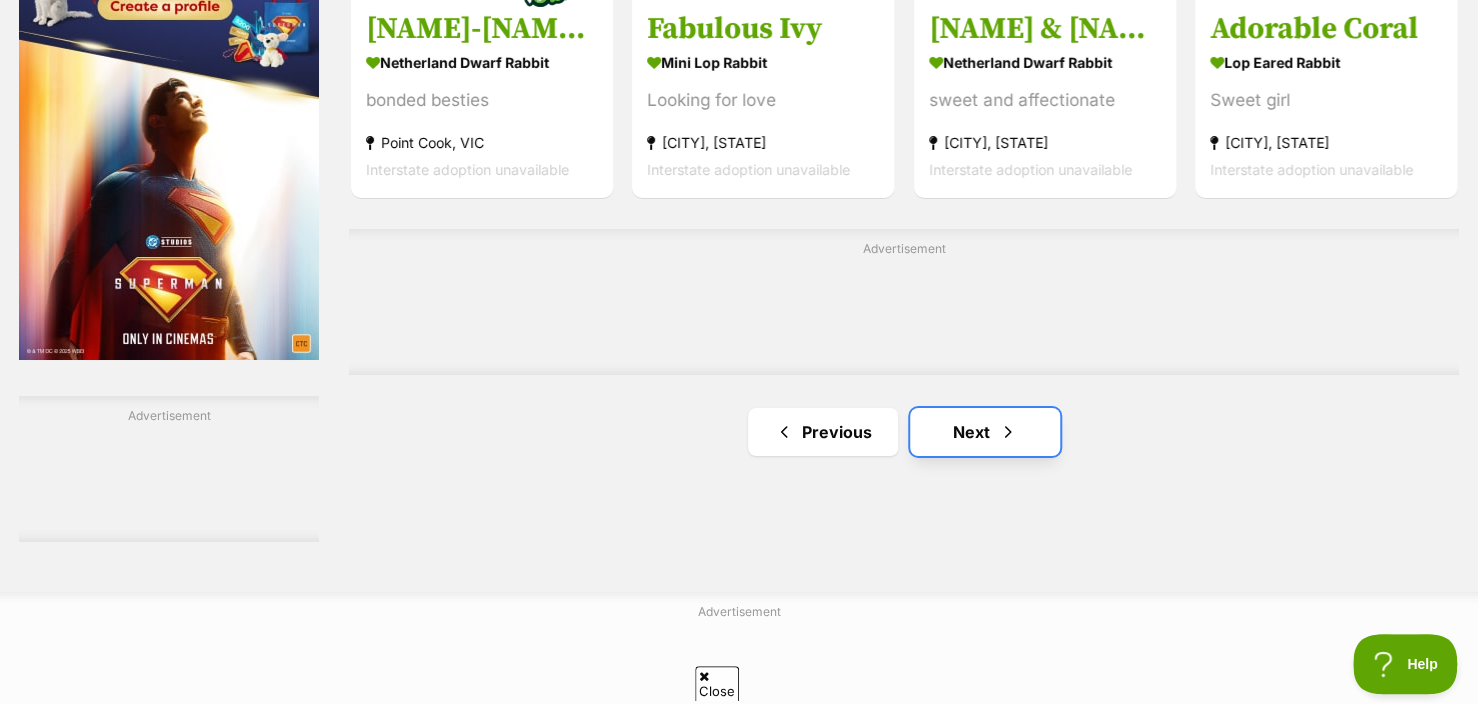click on "Next" at bounding box center (985, 432) 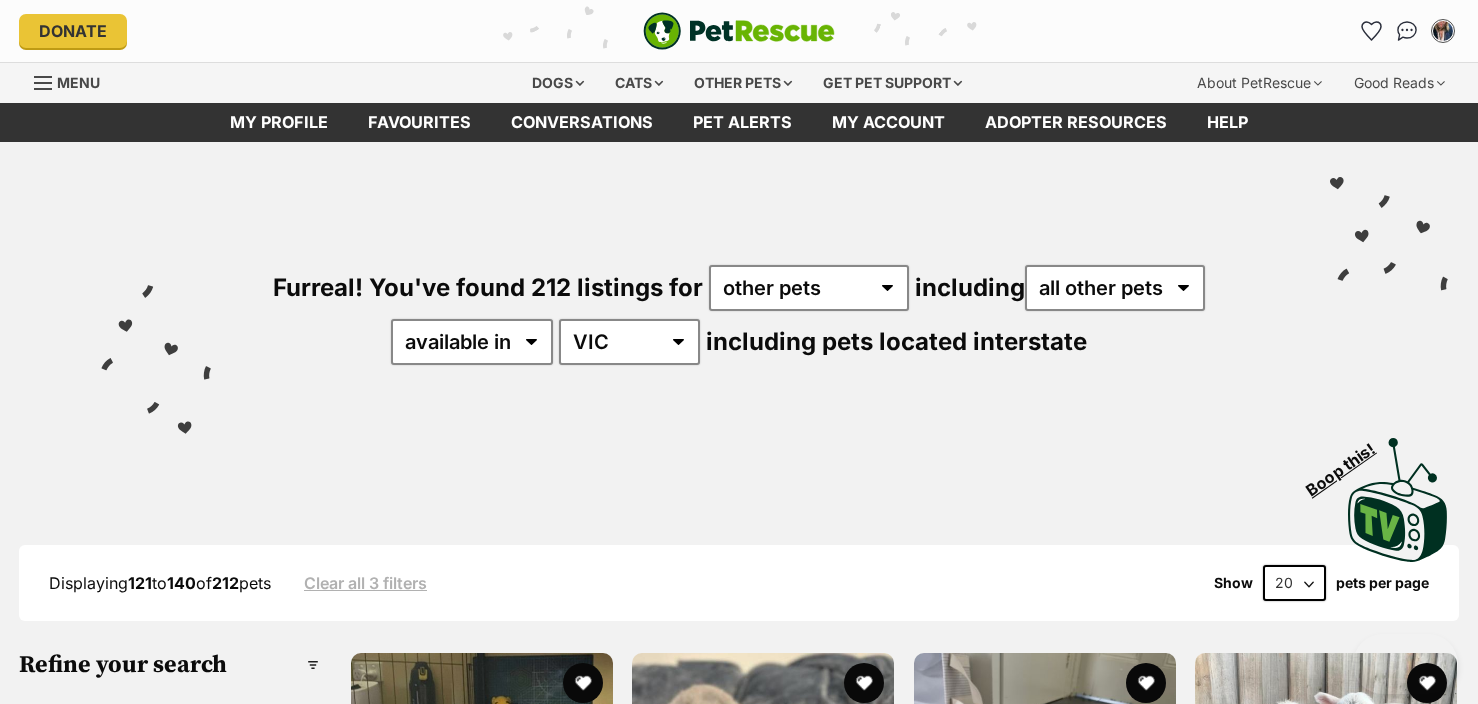 scroll, scrollTop: 0, scrollLeft: 0, axis: both 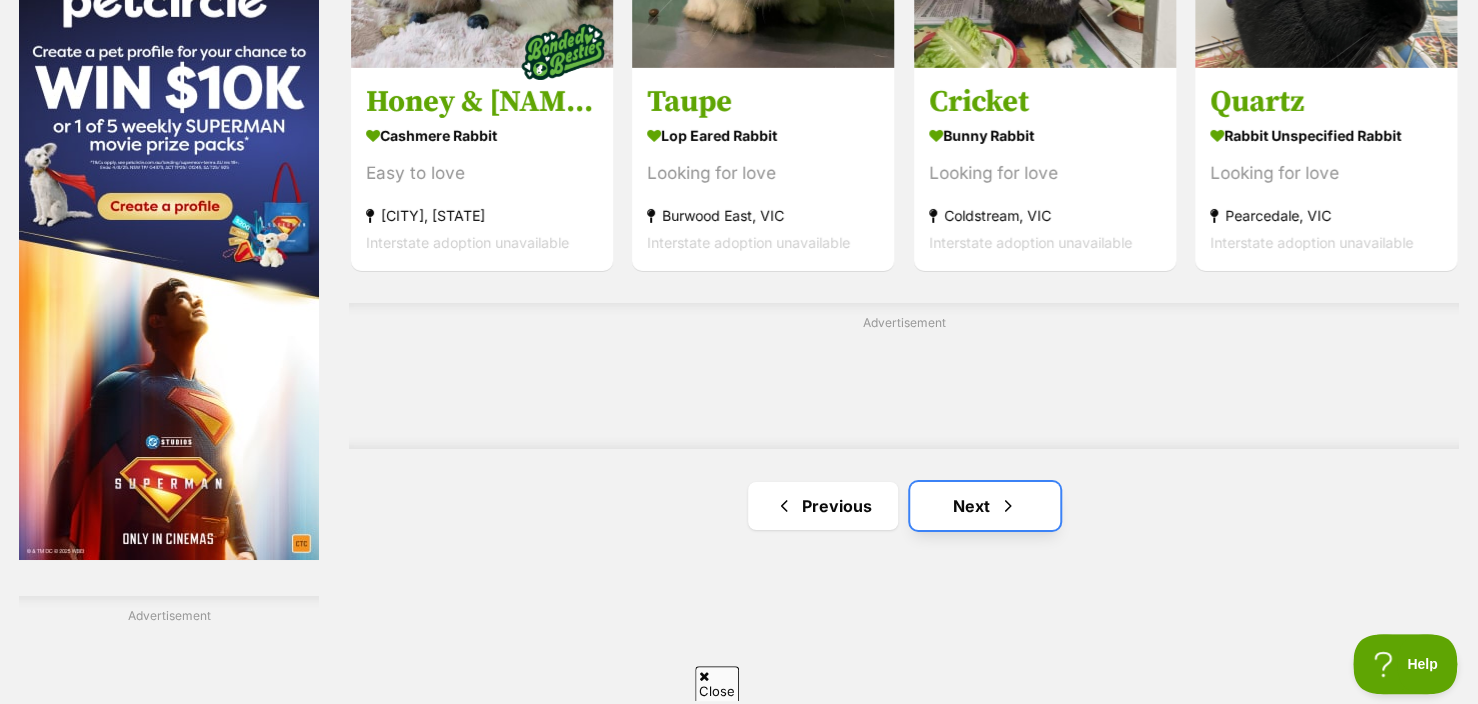 click on "Next" at bounding box center (985, 506) 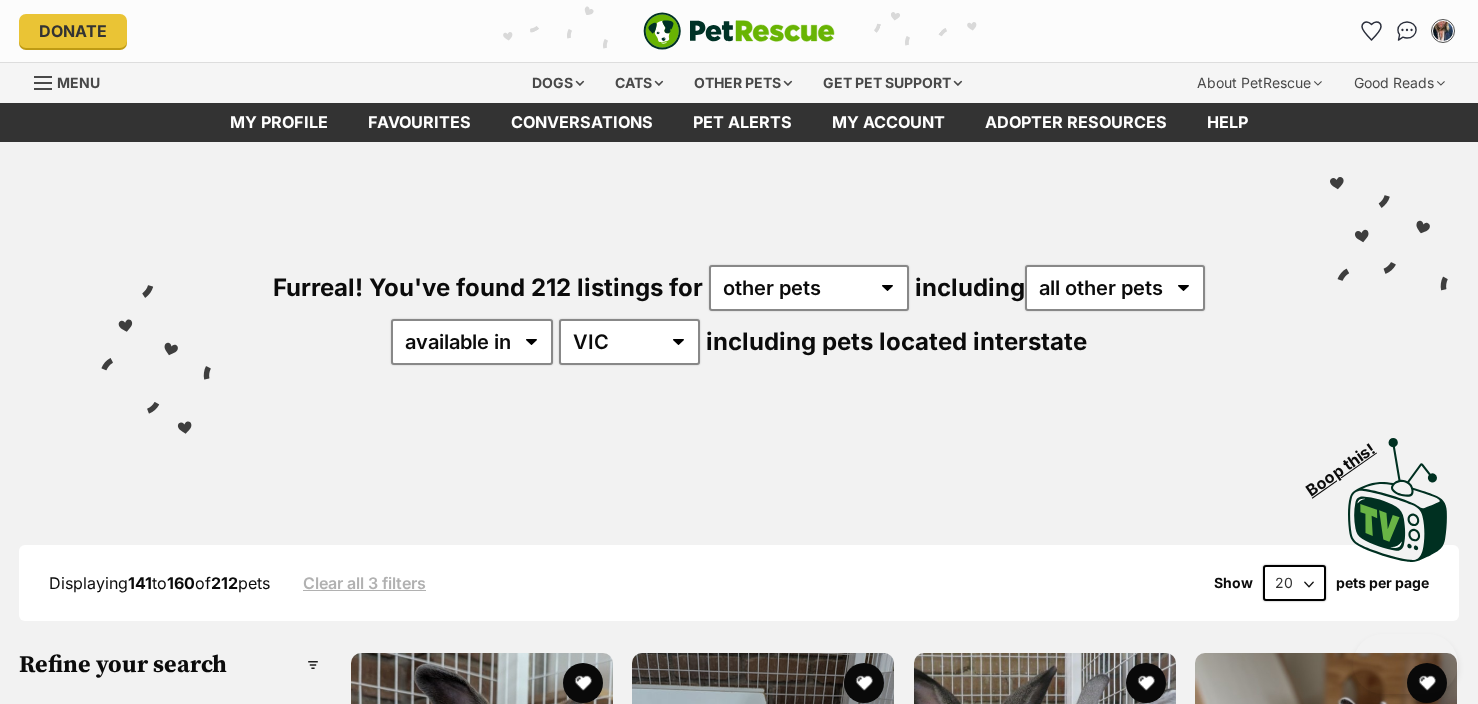 scroll, scrollTop: 0, scrollLeft: 0, axis: both 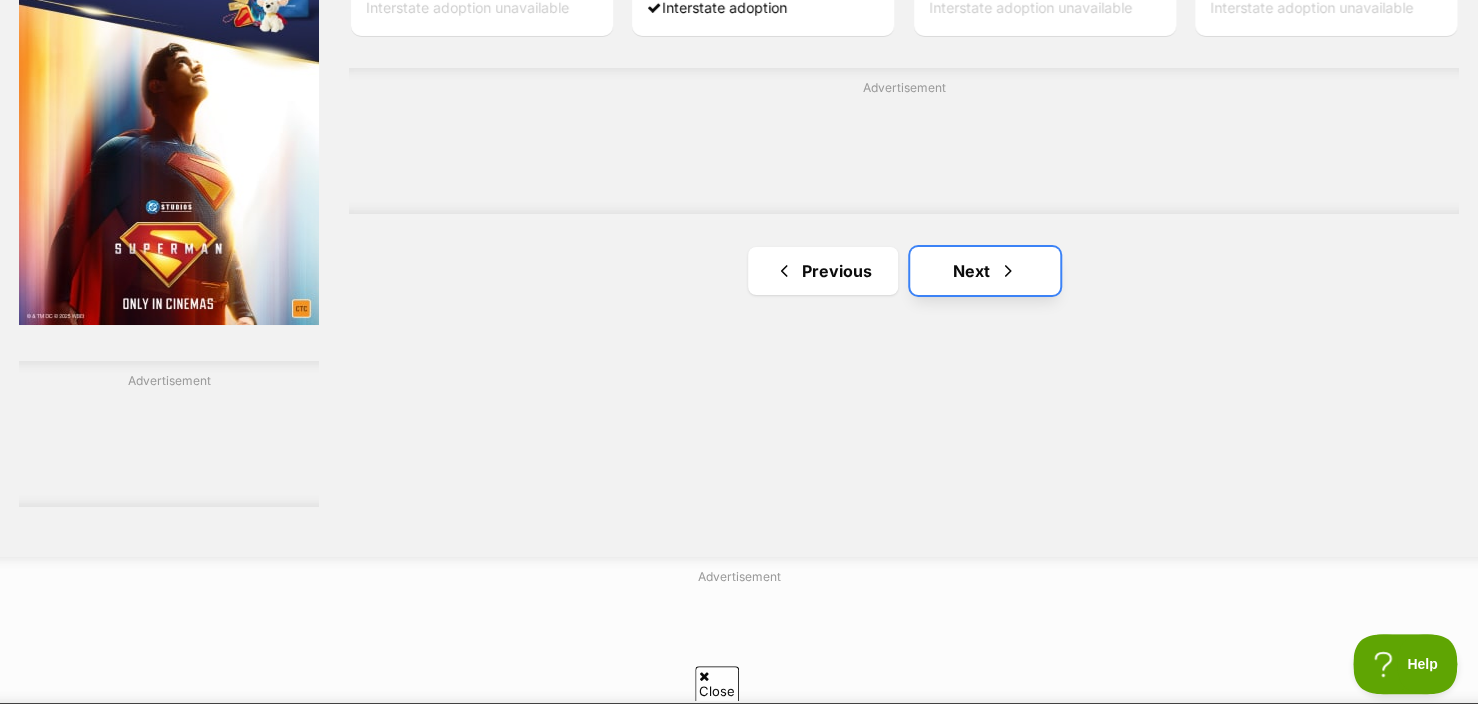 click on "Next" at bounding box center [985, 271] 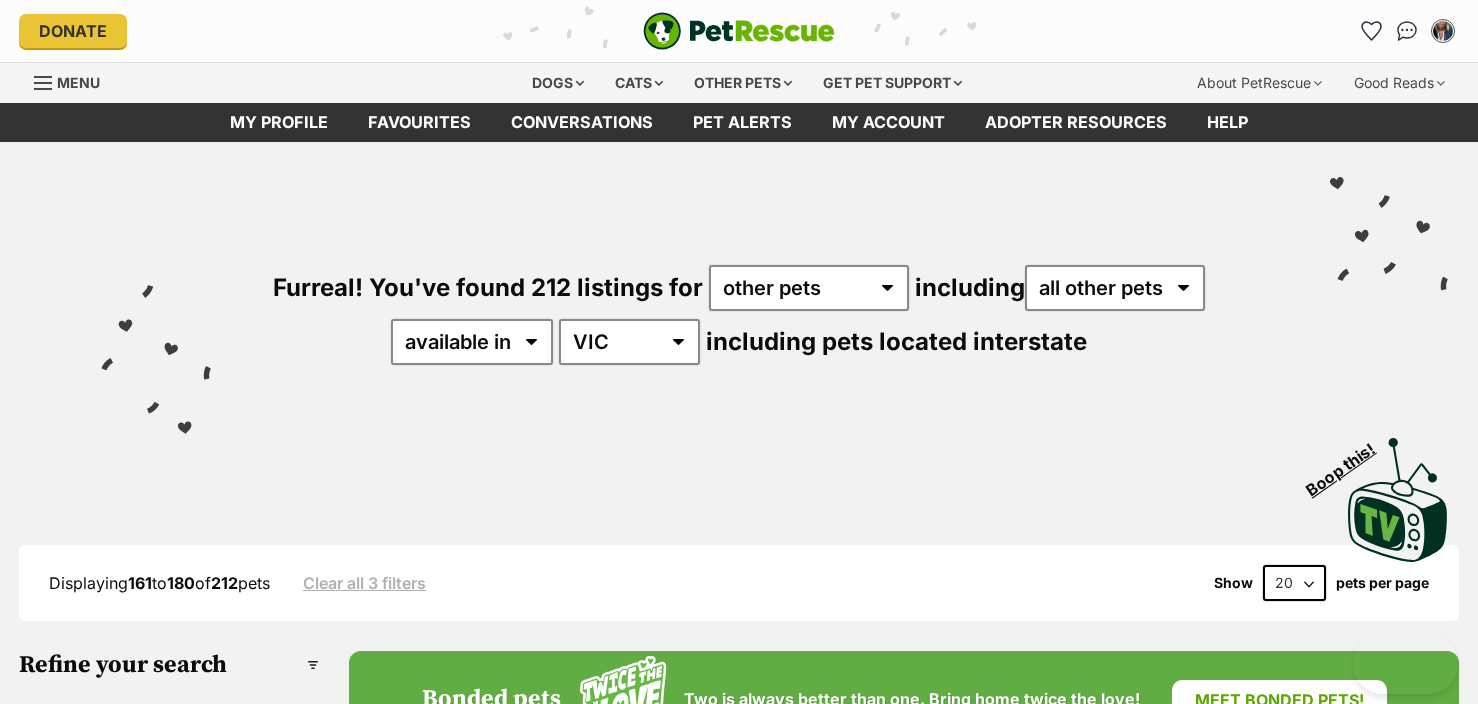 scroll, scrollTop: 0, scrollLeft: 0, axis: both 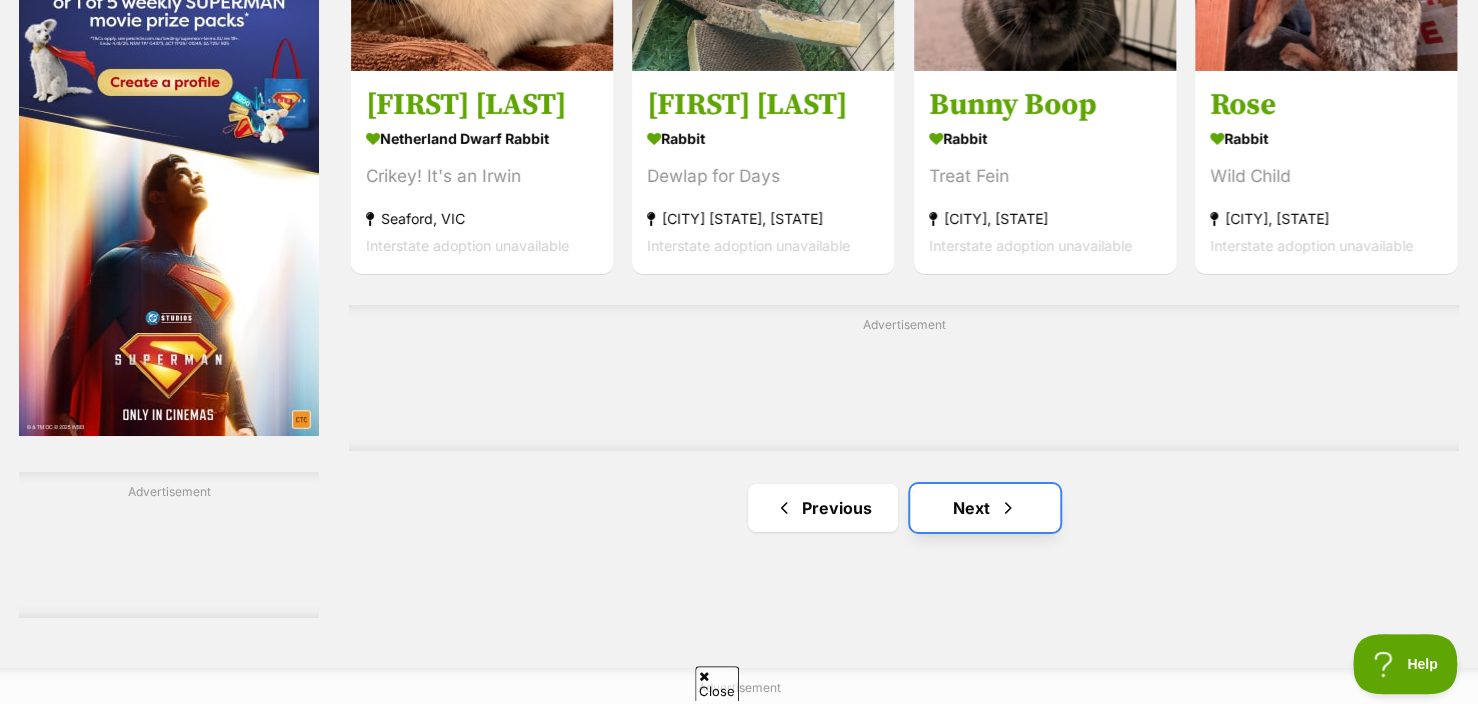 click on "Next" at bounding box center (985, 508) 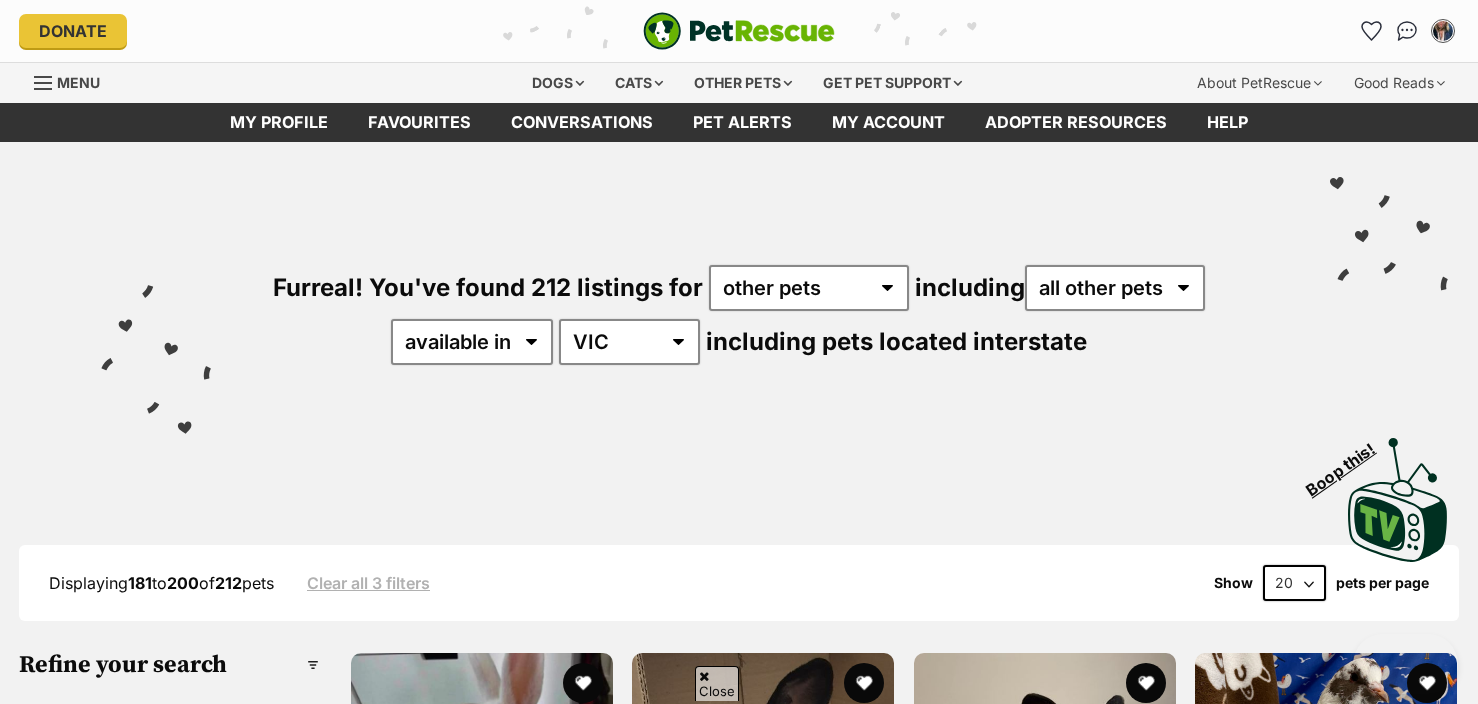 scroll, scrollTop: 542, scrollLeft: 0, axis: vertical 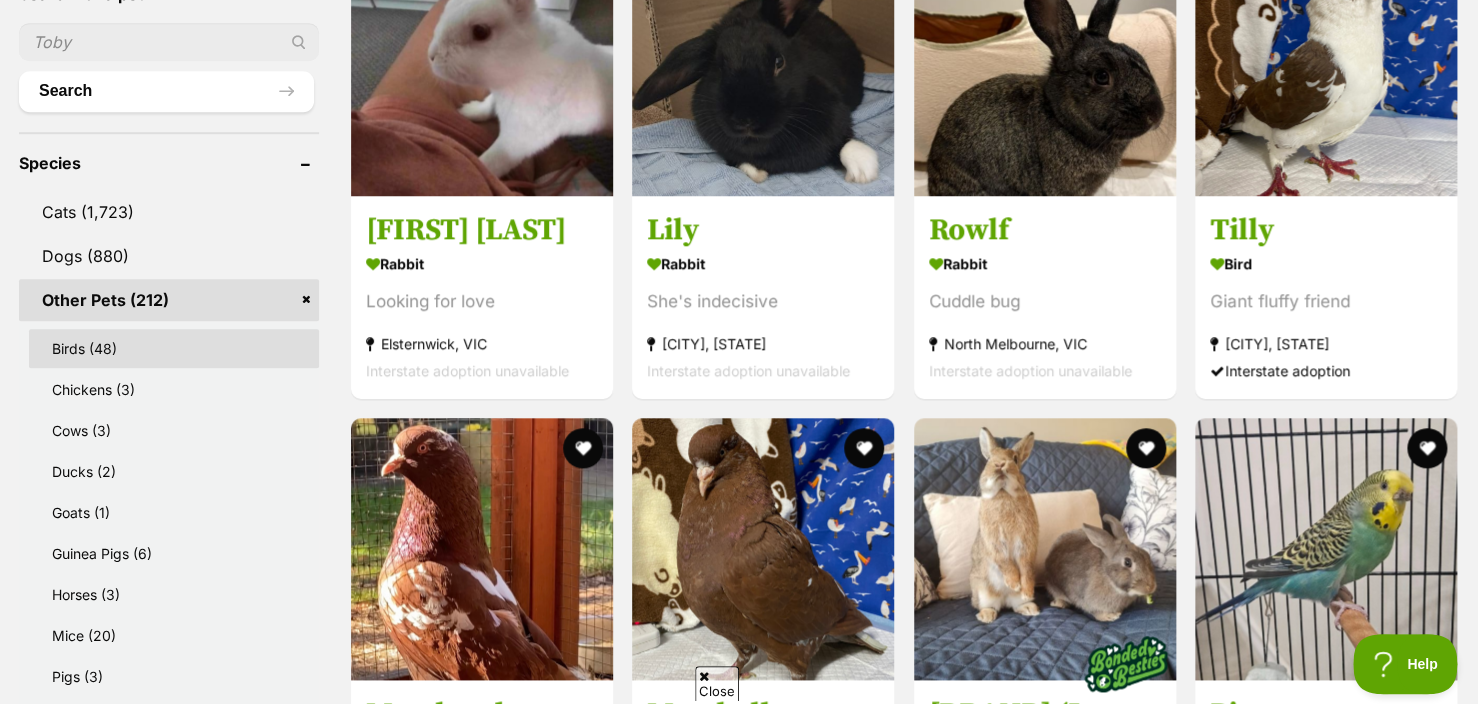 click on "Birds (48)" at bounding box center [174, 348] 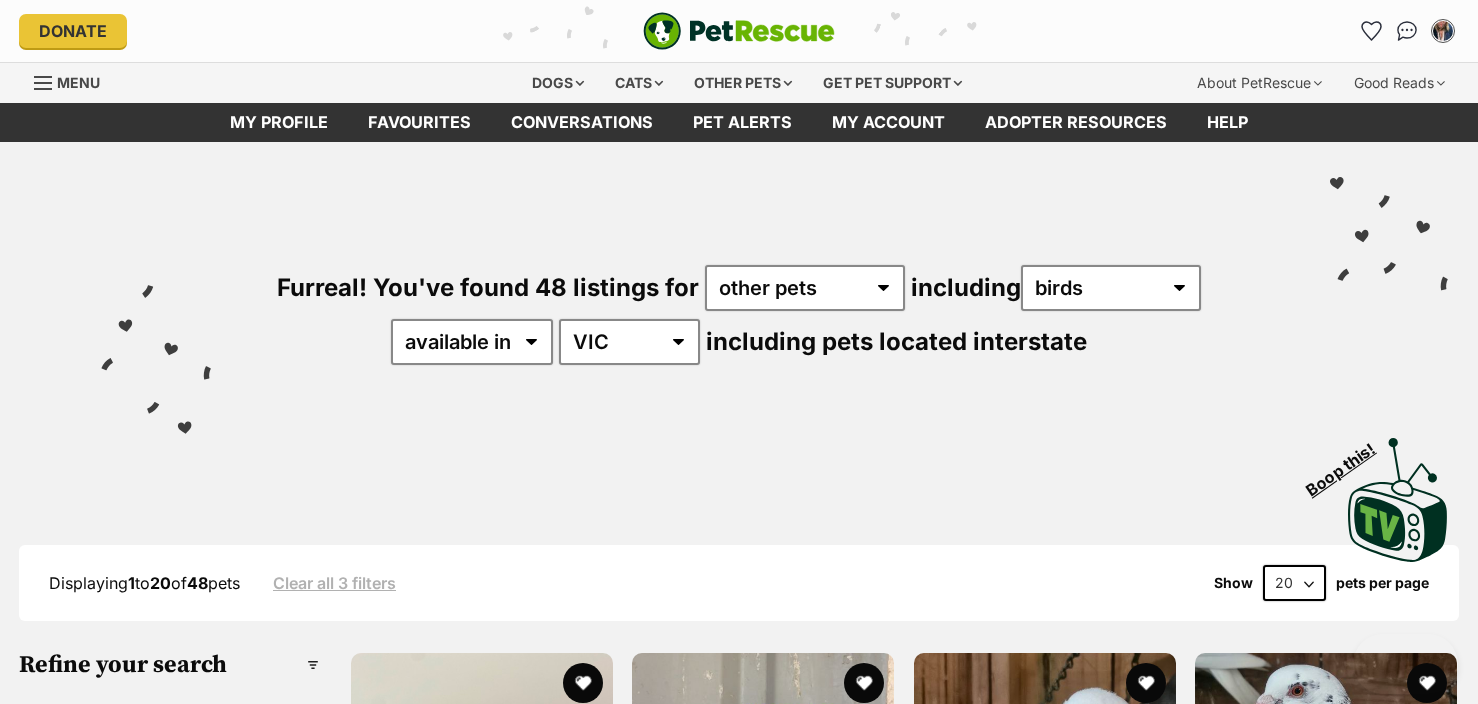 scroll, scrollTop: 0, scrollLeft: 0, axis: both 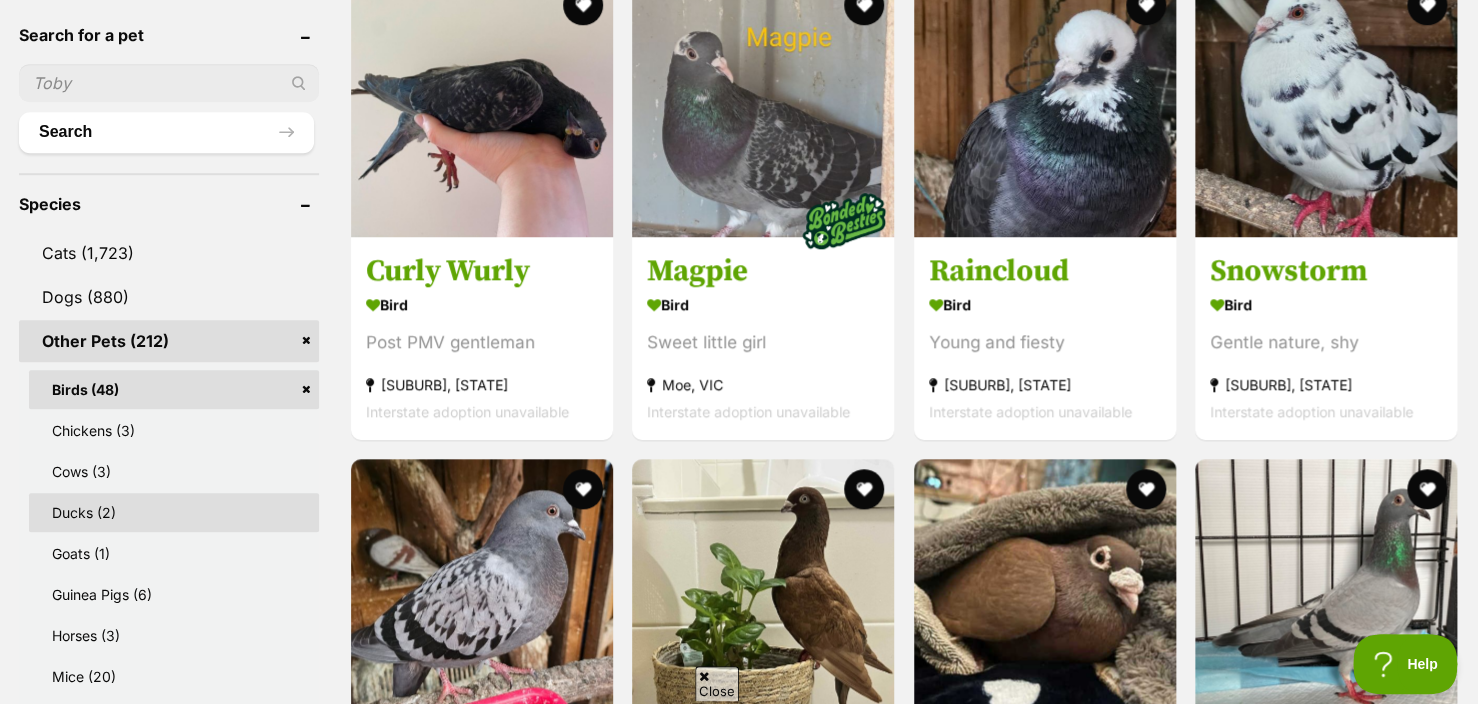 click on "Ducks (2)" at bounding box center (174, 512) 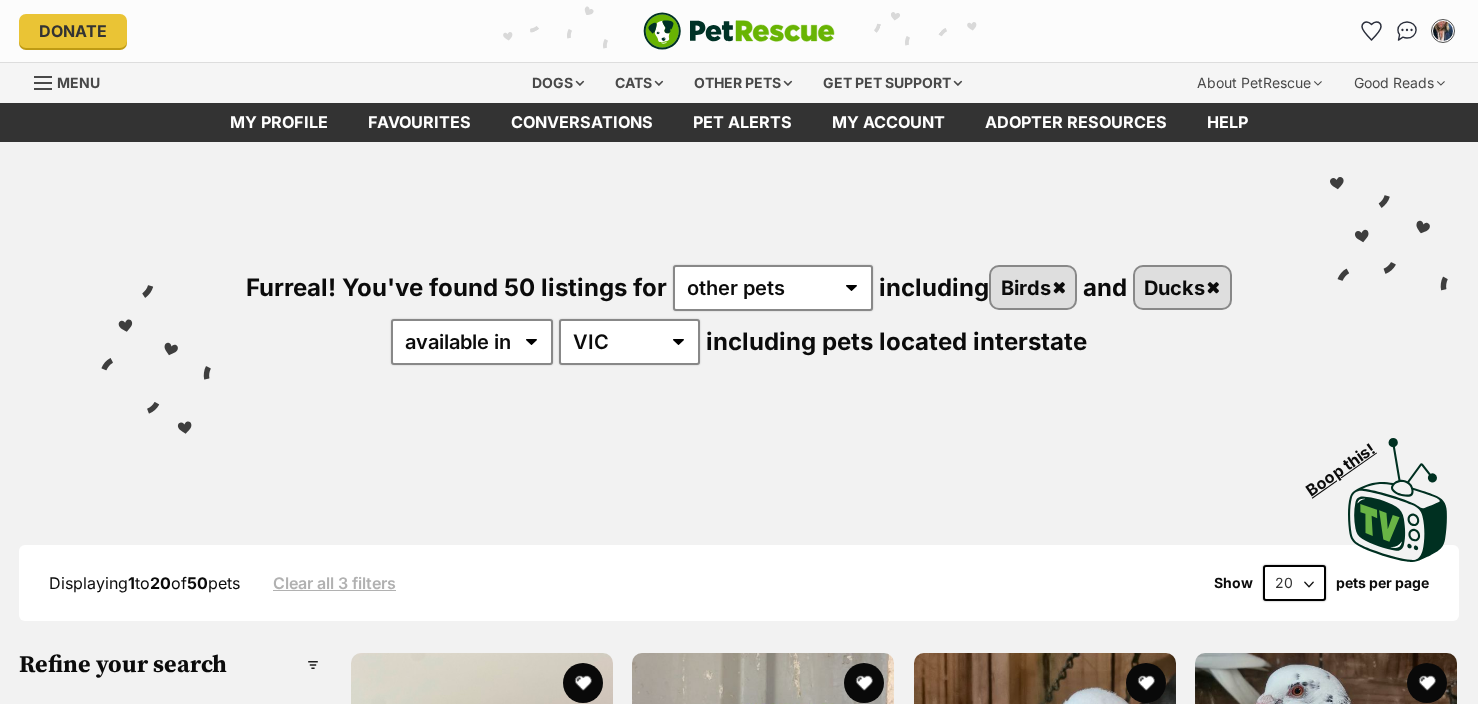 scroll, scrollTop: 0, scrollLeft: 0, axis: both 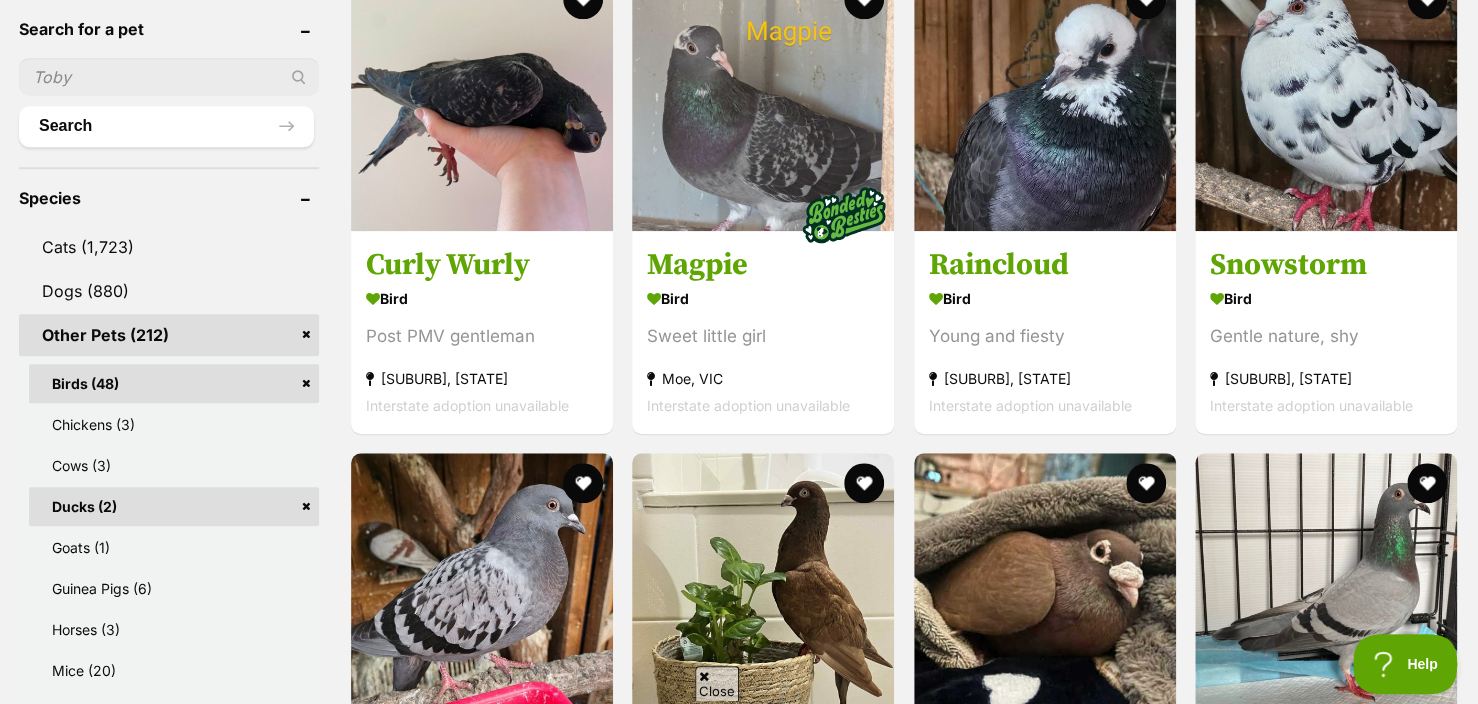 click on "Birds (48)" at bounding box center [174, 383] 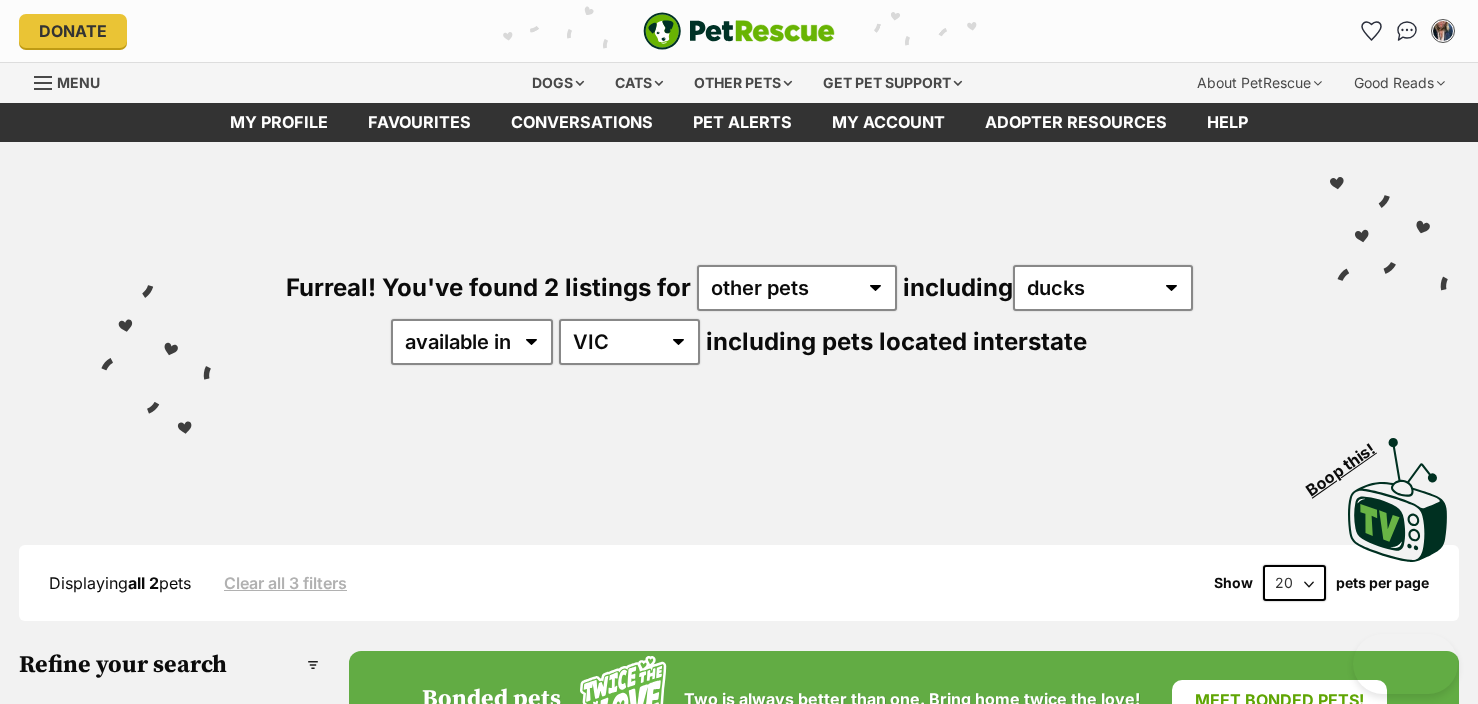 scroll, scrollTop: 0, scrollLeft: 0, axis: both 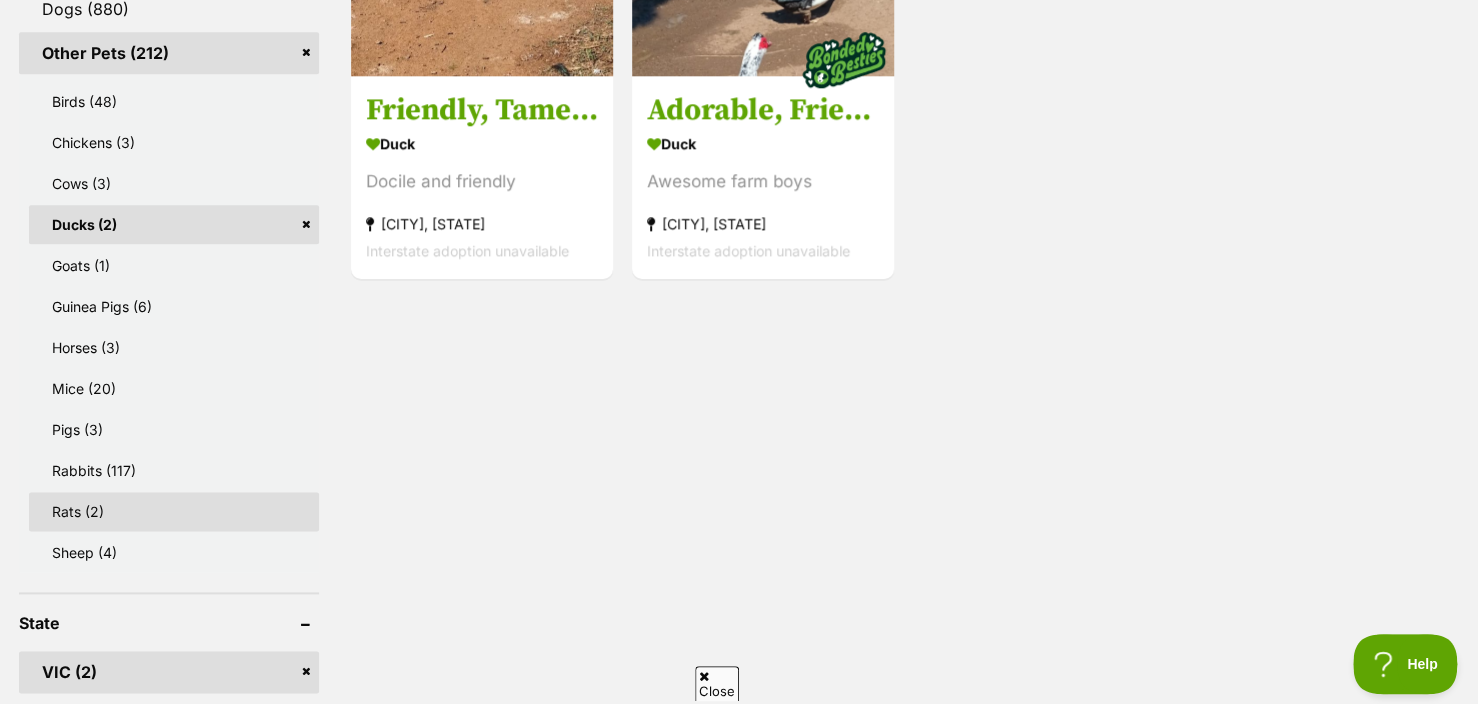 click on "Rats (2)" at bounding box center [174, 511] 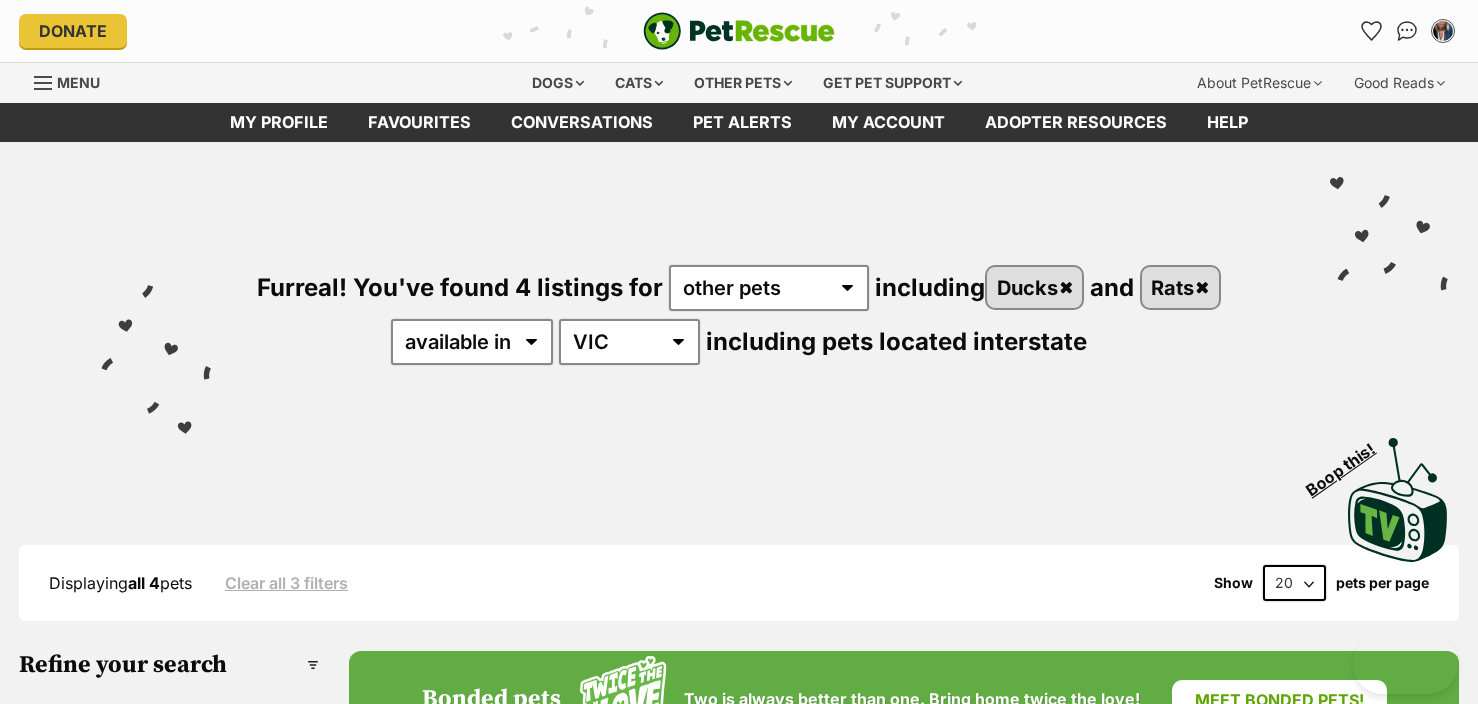 scroll, scrollTop: 0, scrollLeft: 0, axis: both 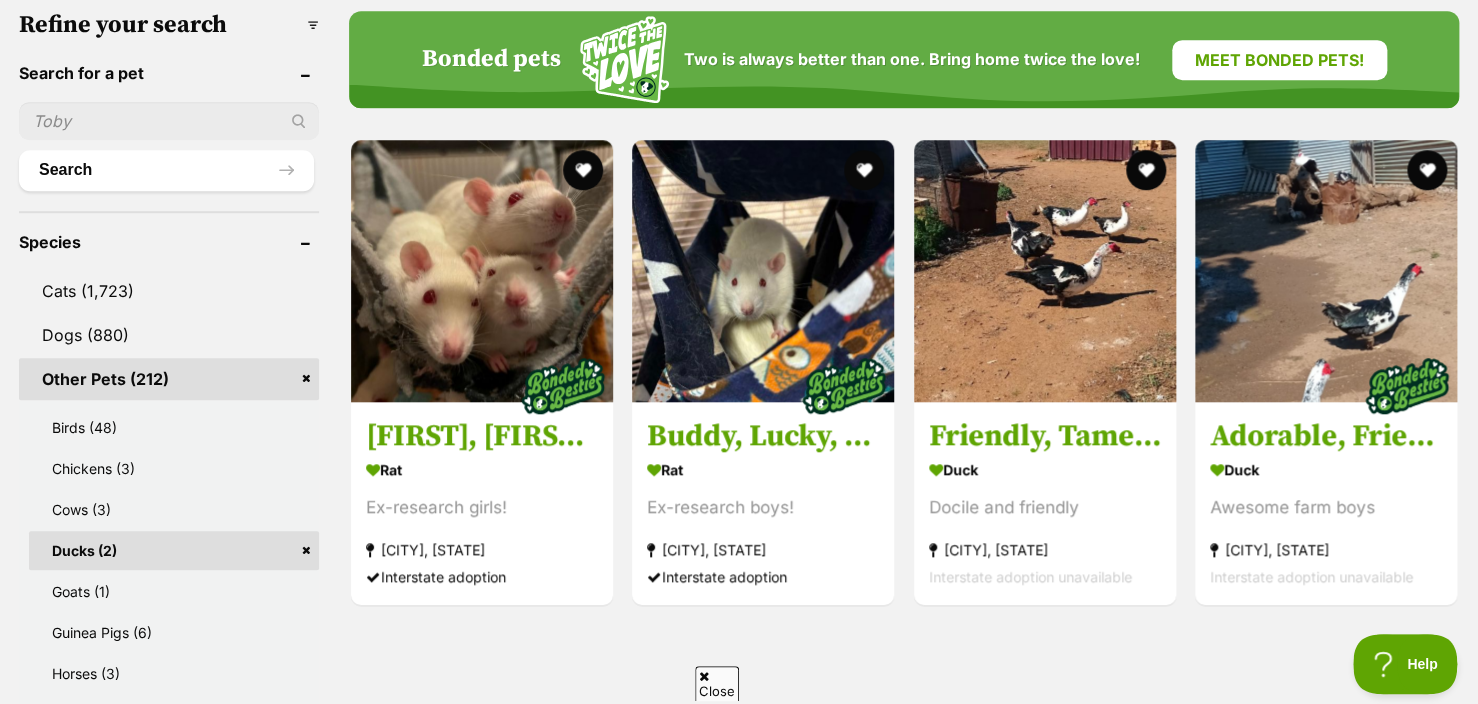 click on "Ducks (2)" at bounding box center [174, 550] 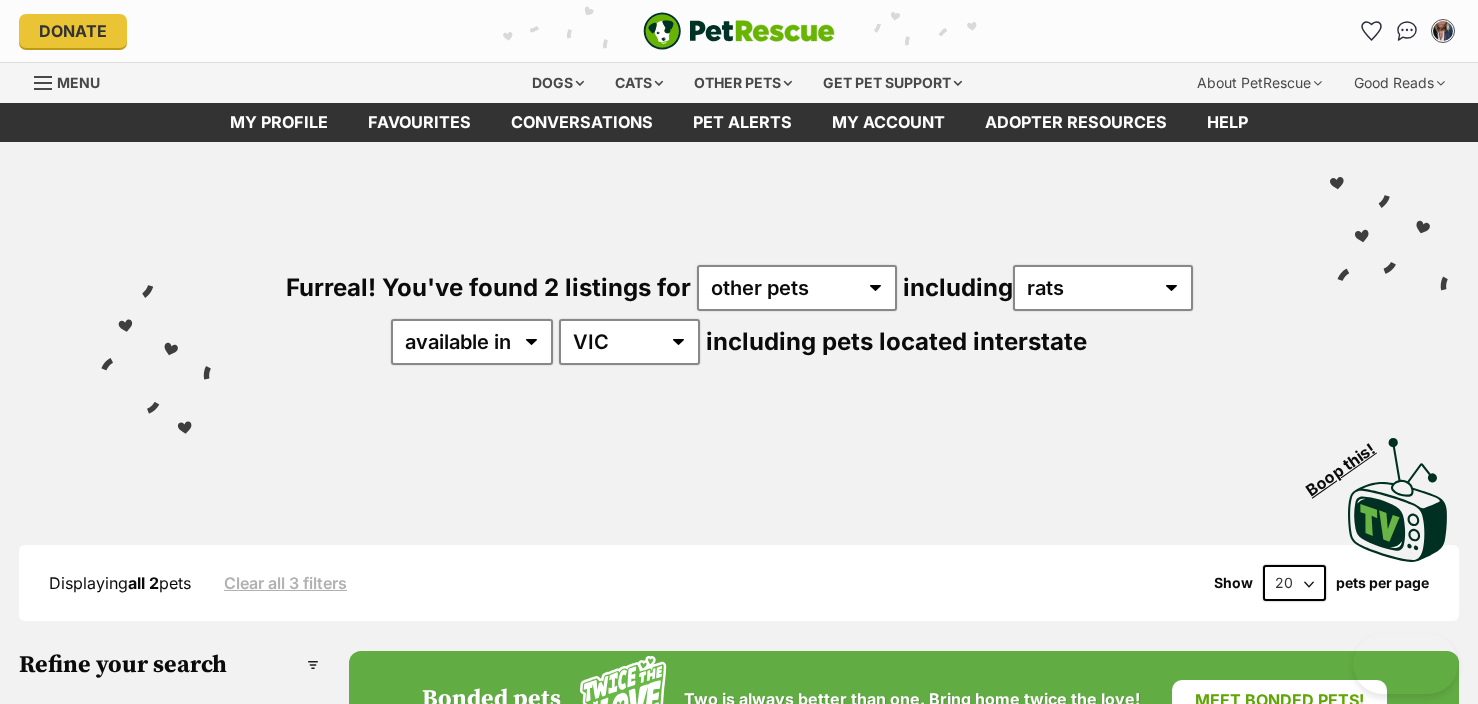scroll, scrollTop: 0, scrollLeft: 0, axis: both 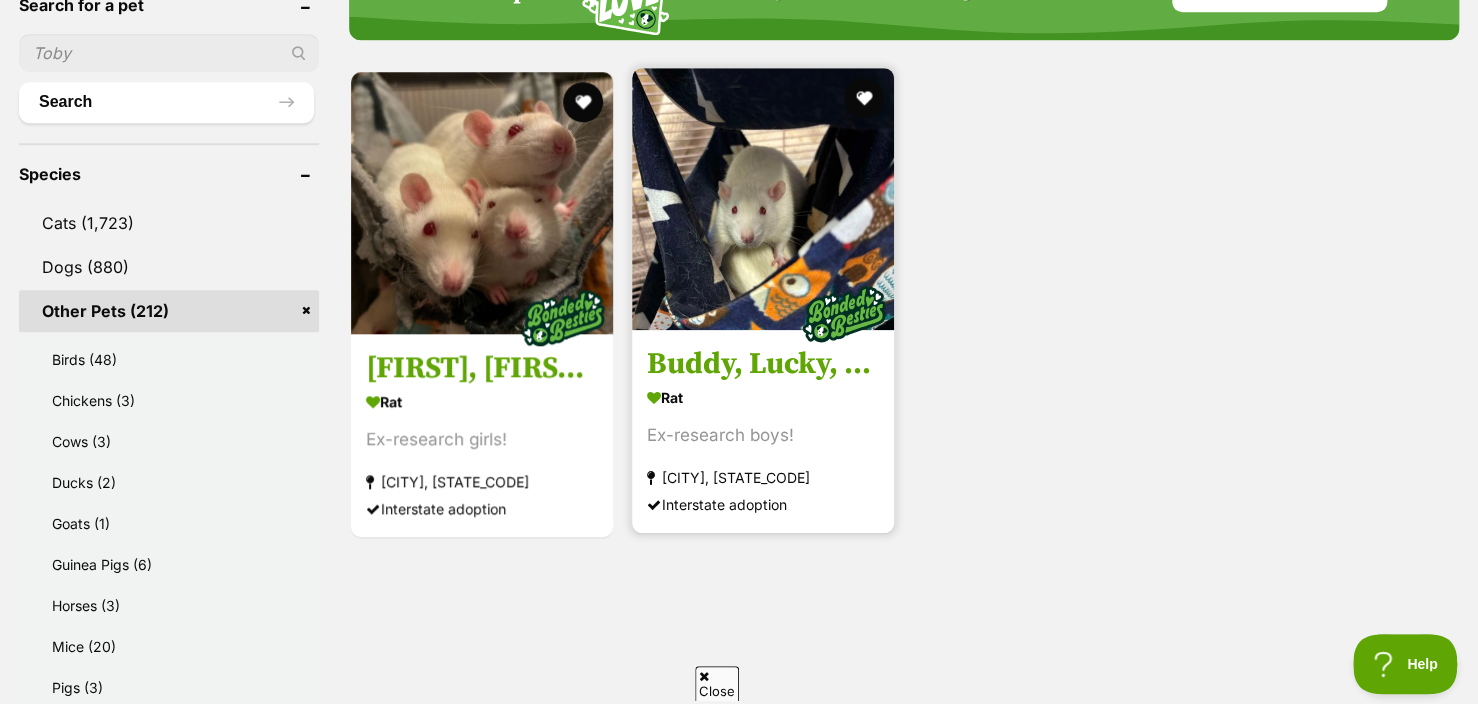 click at bounding box center (763, 199) 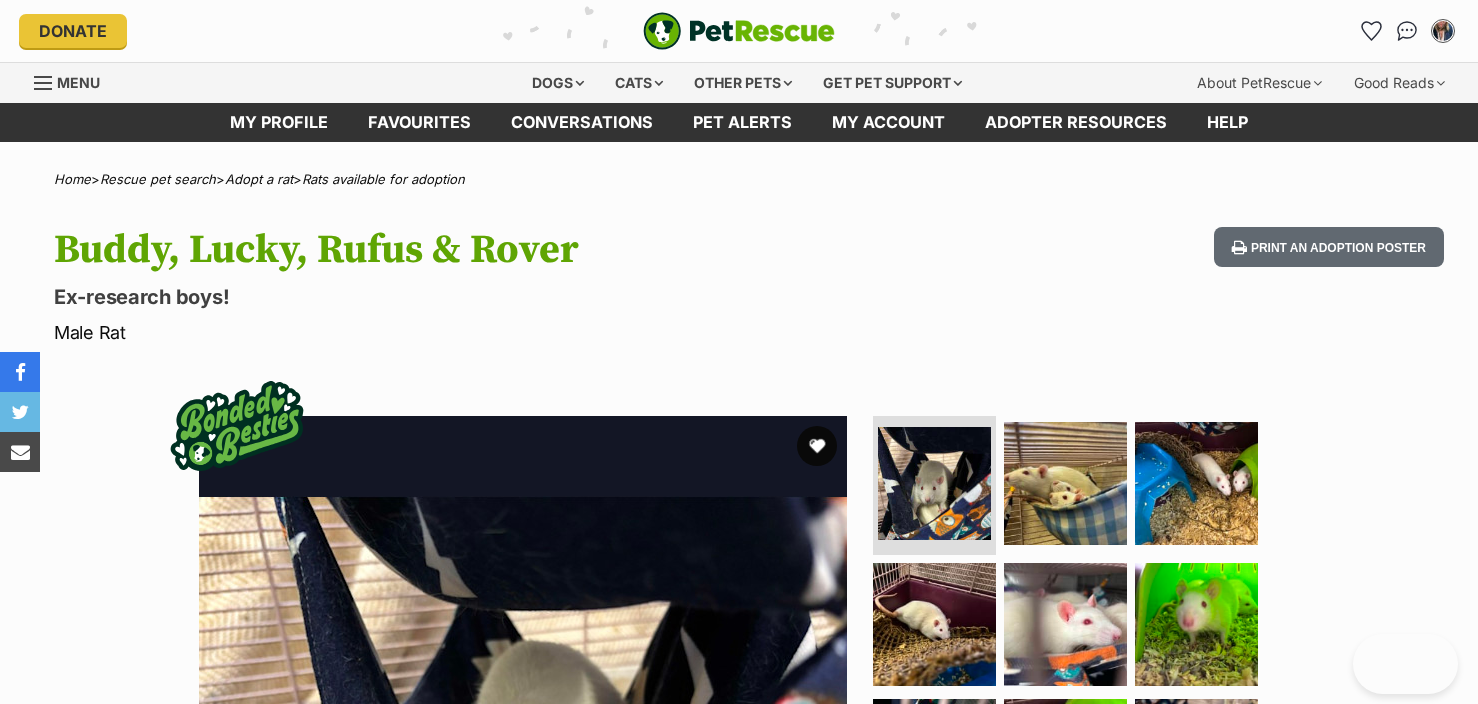 scroll, scrollTop: 0, scrollLeft: 0, axis: both 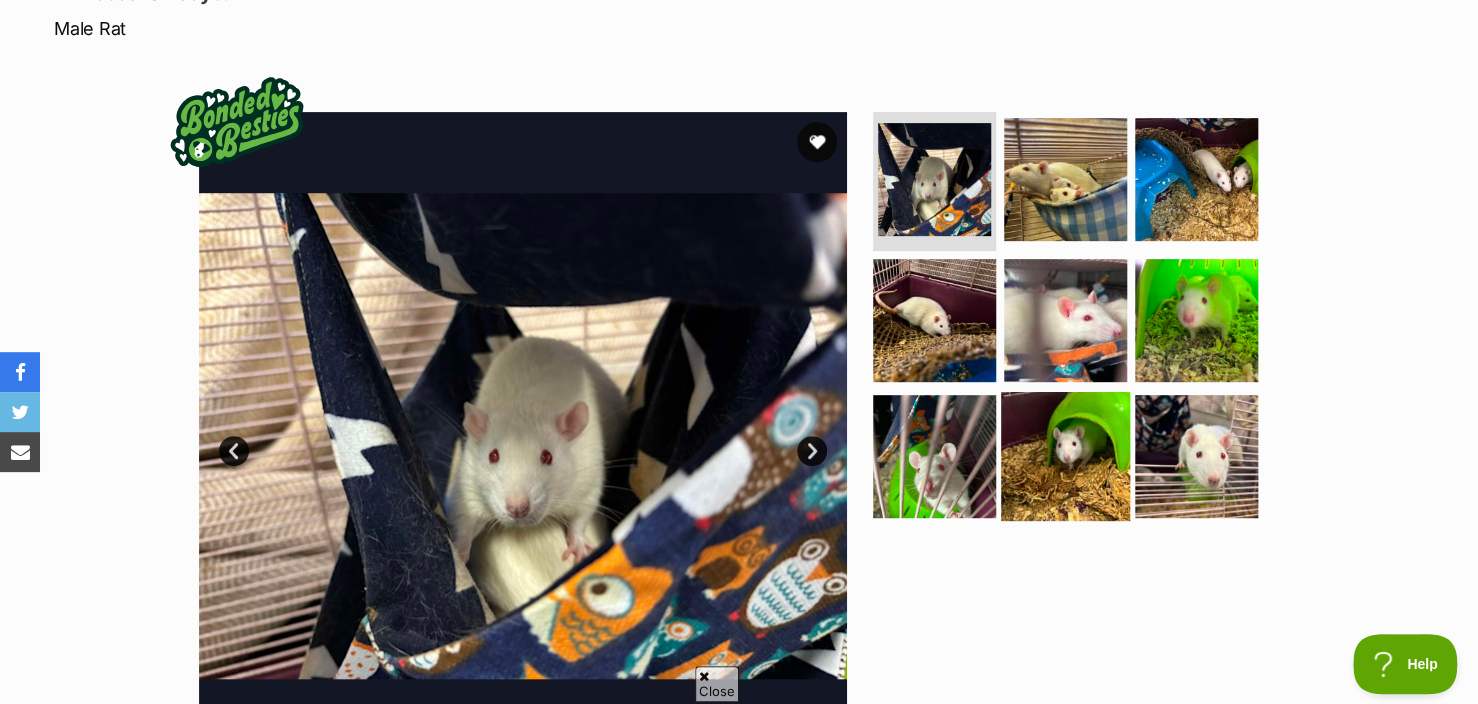 click at bounding box center (1065, 456) 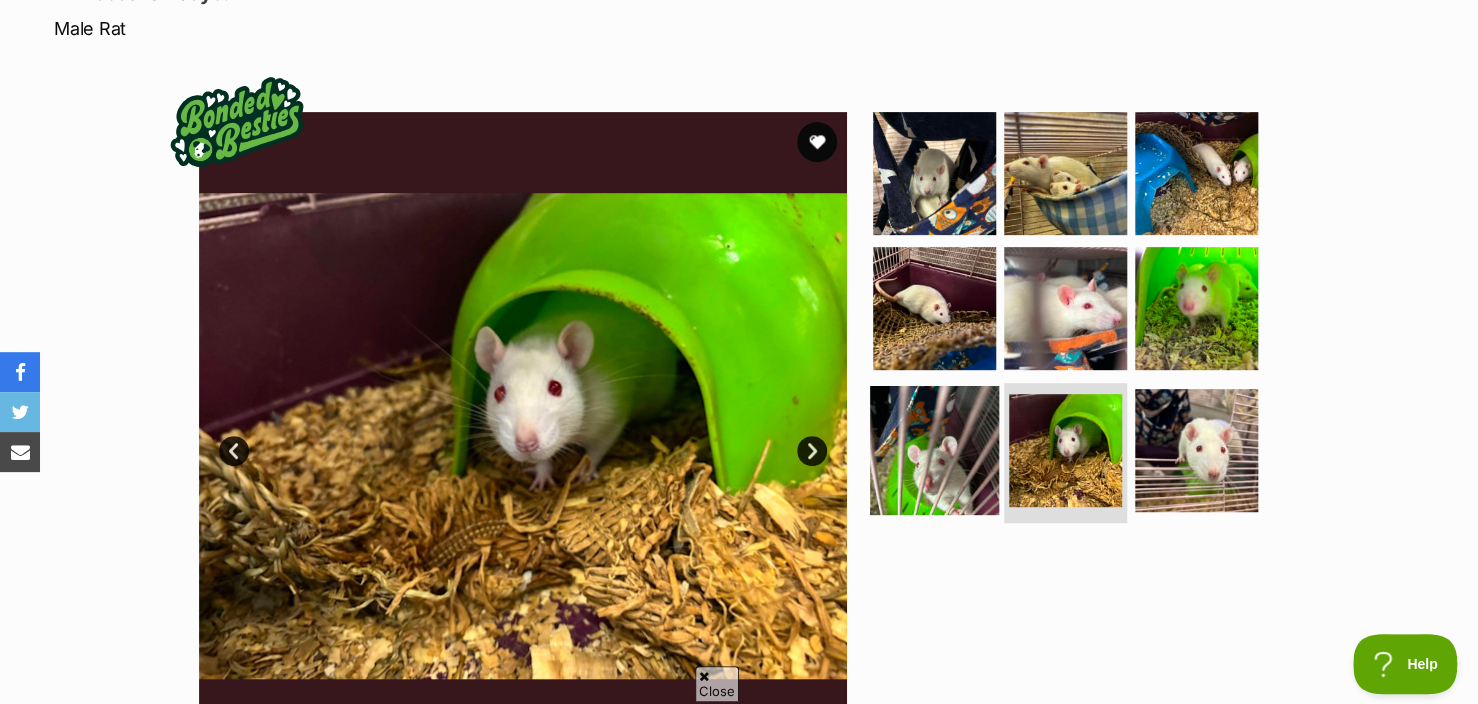 click at bounding box center (934, 450) 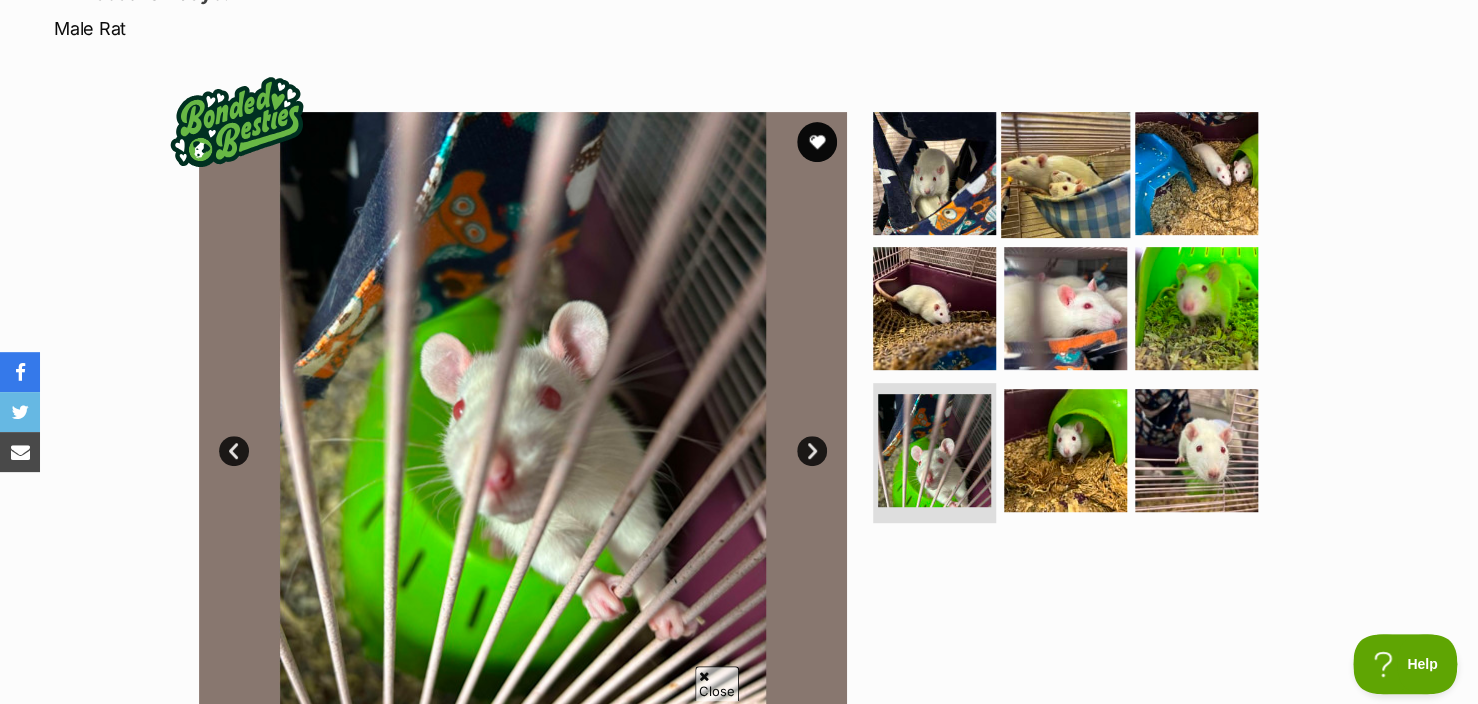 click at bounding box center (1065, 172) 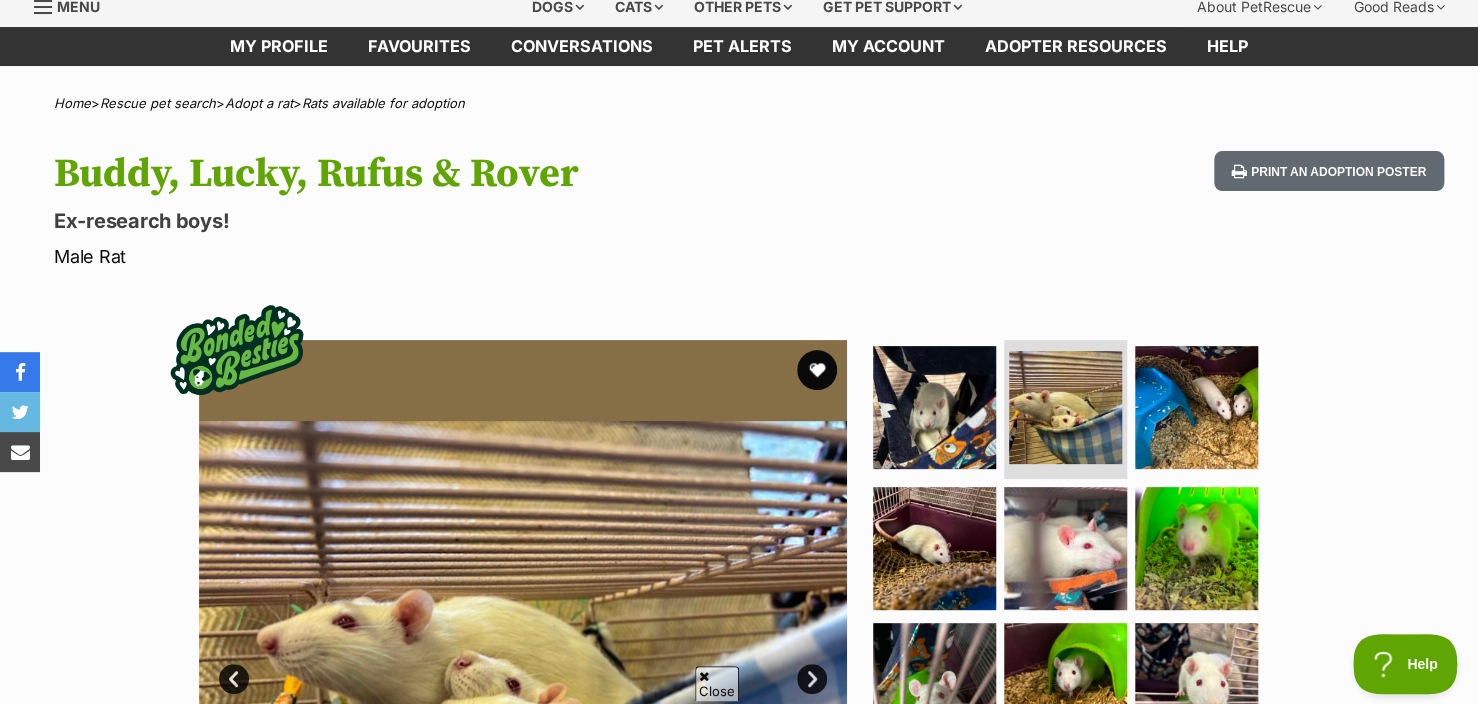 scroll, scrollTop: 0, scrollLeft: 0, axis: both 